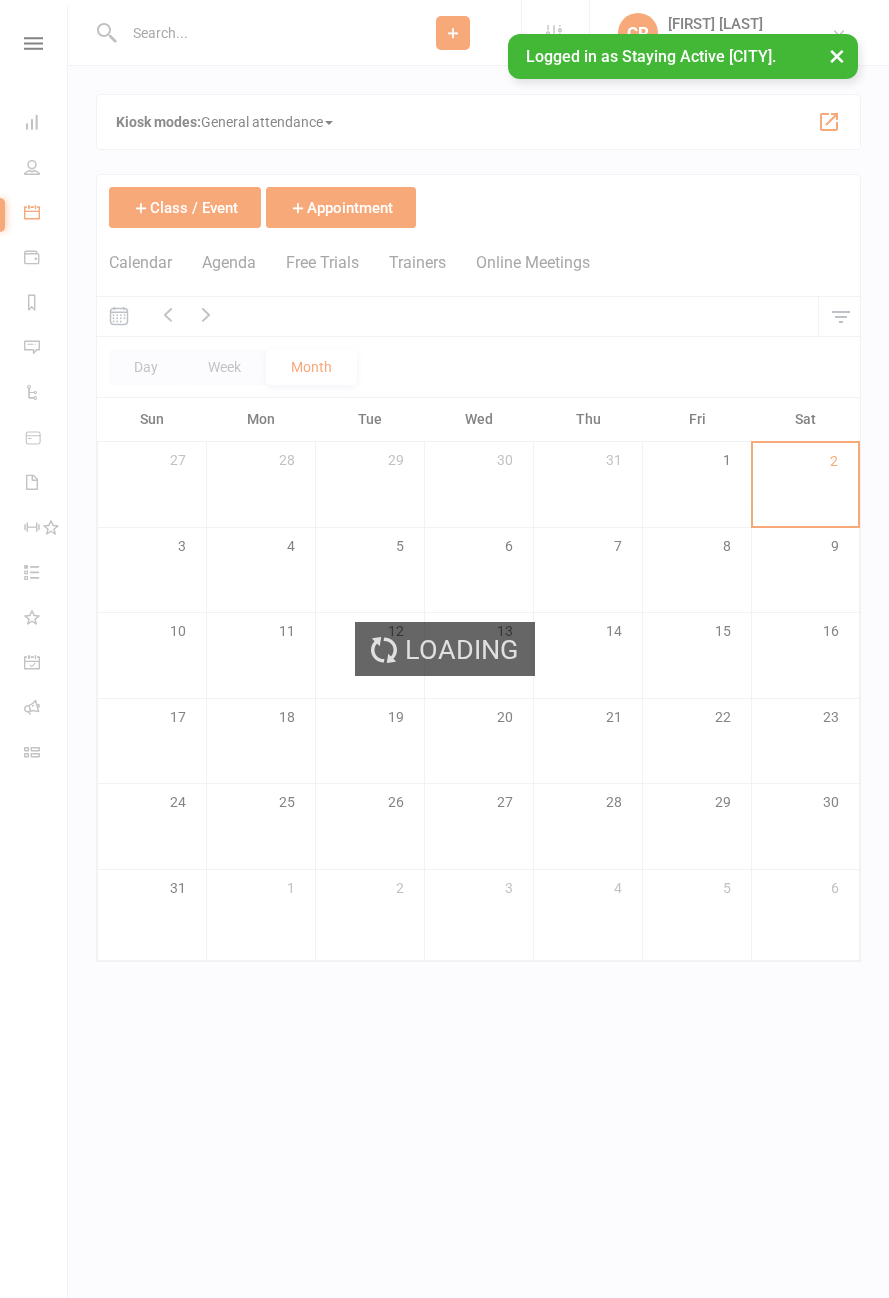 scroll, scrollTop: 0, scrollLeft: 0, axis: both 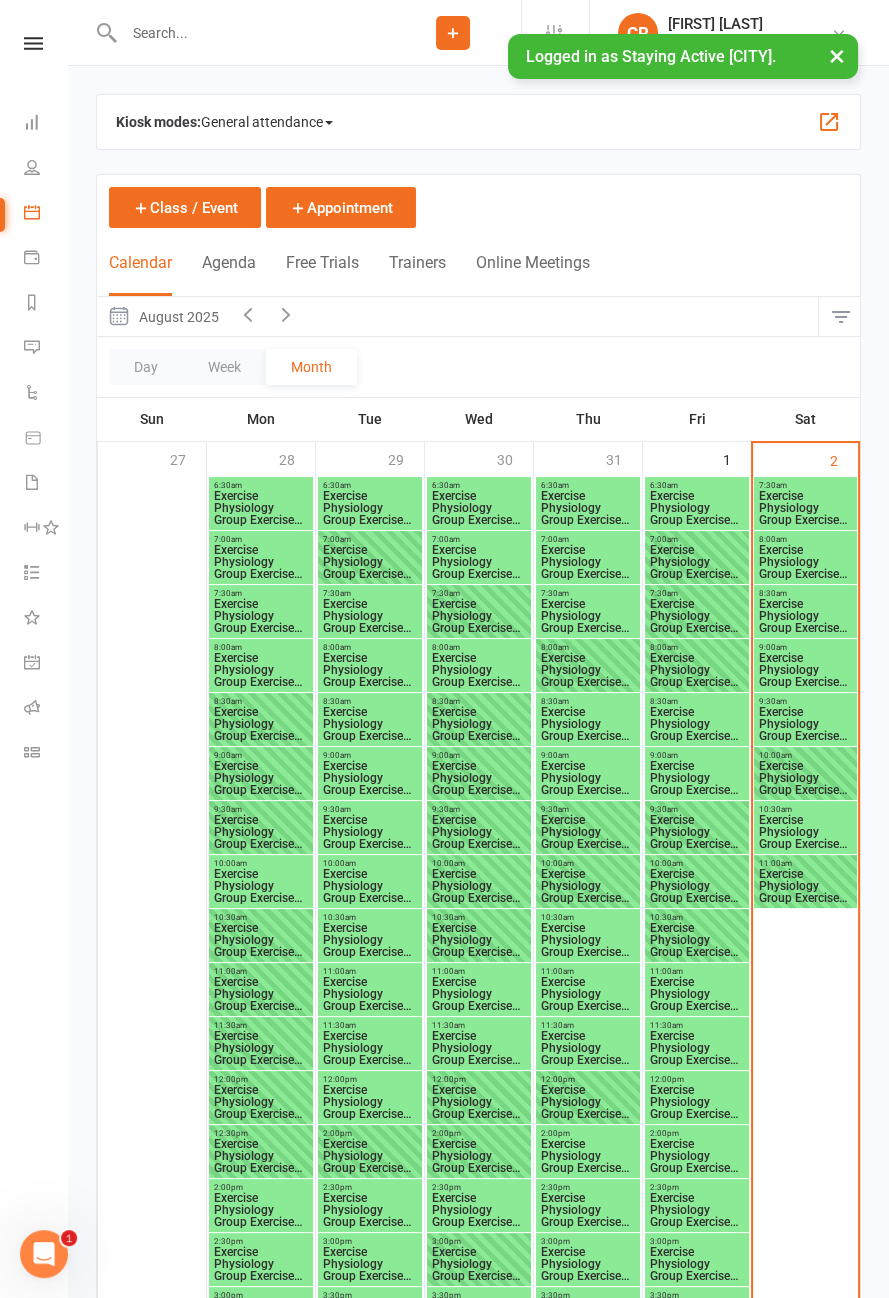 click on "Exercise Physiology Group Exercise Session" at bounding box center (805, 508) 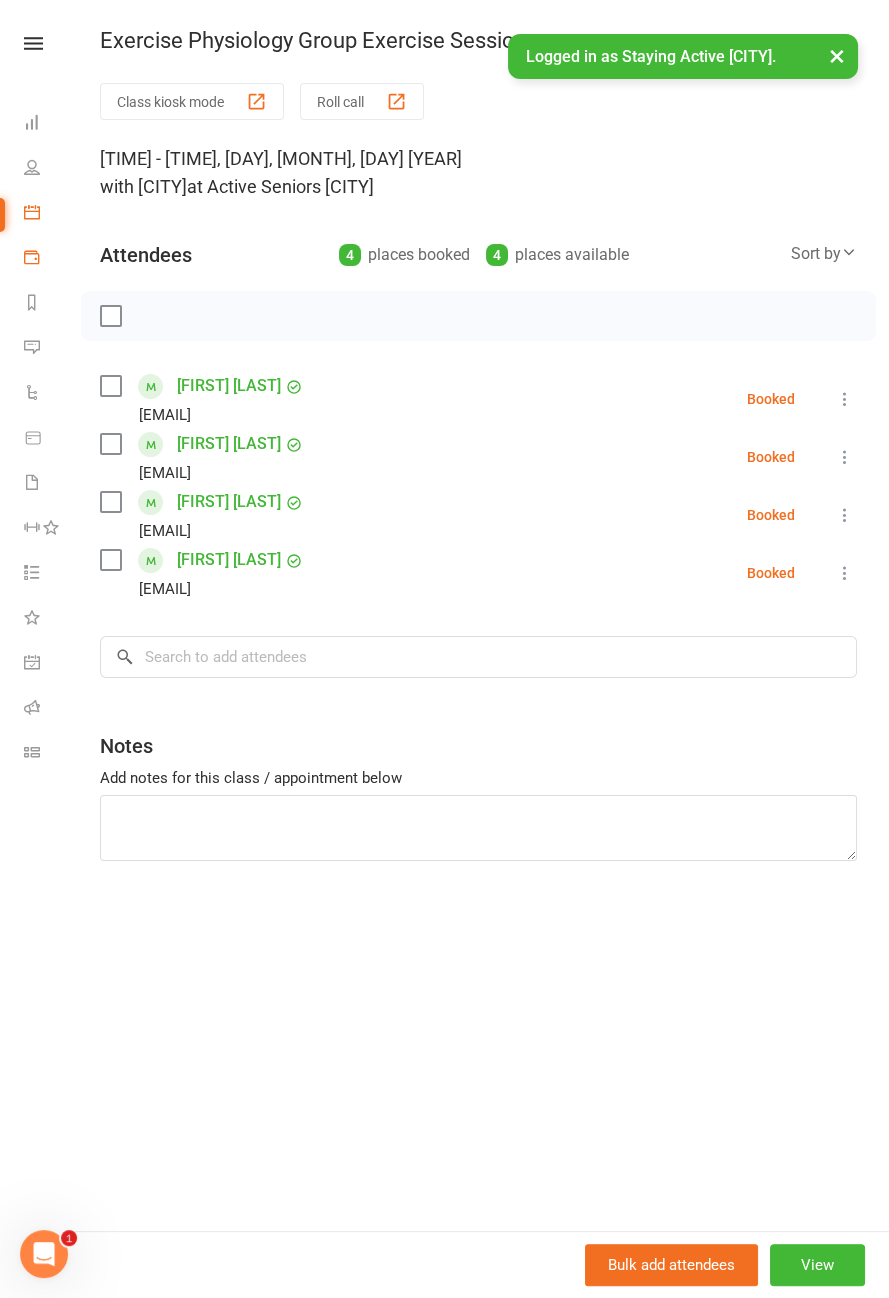 click at bounding box center (32, 257) 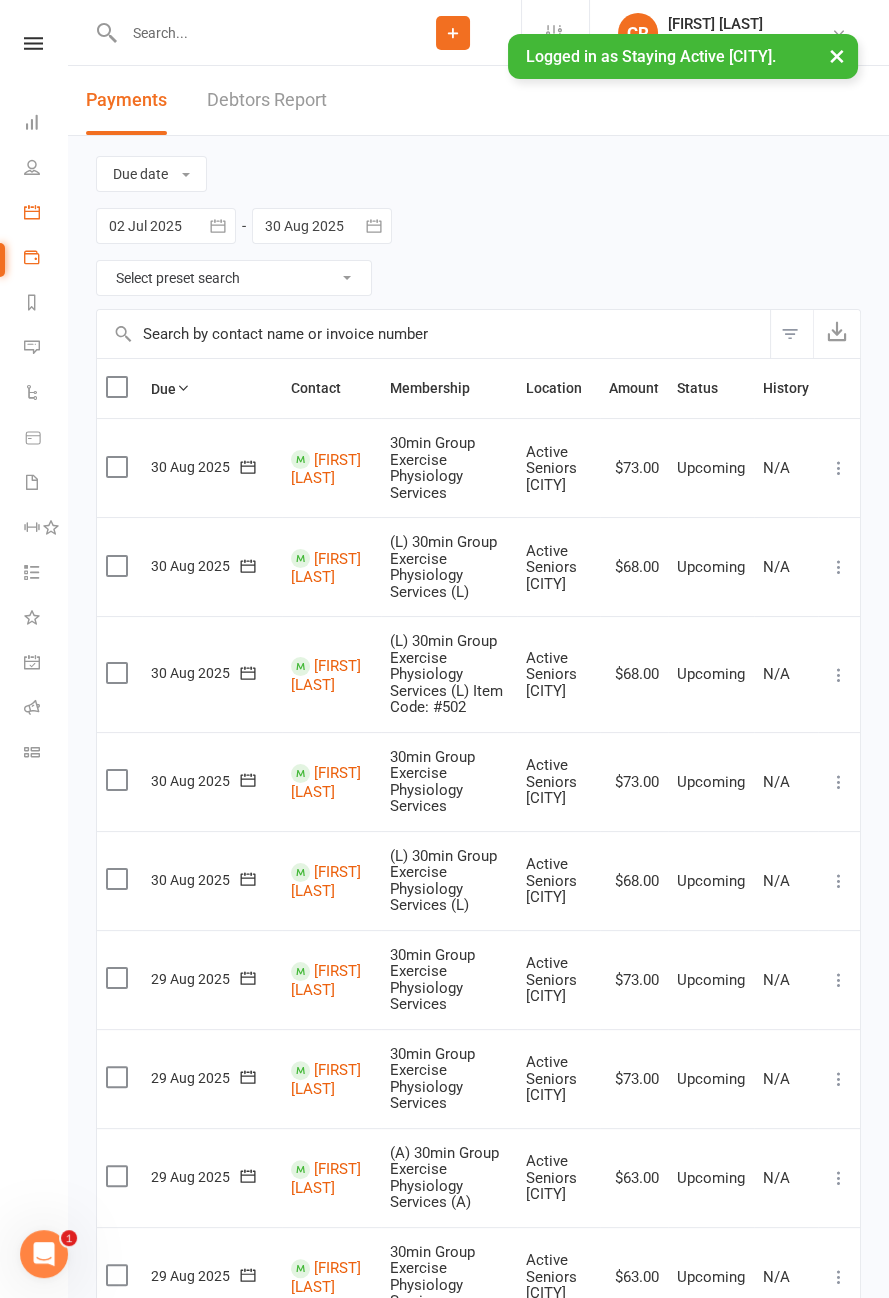 click on "Calendar" at bounding box center [46, 214] 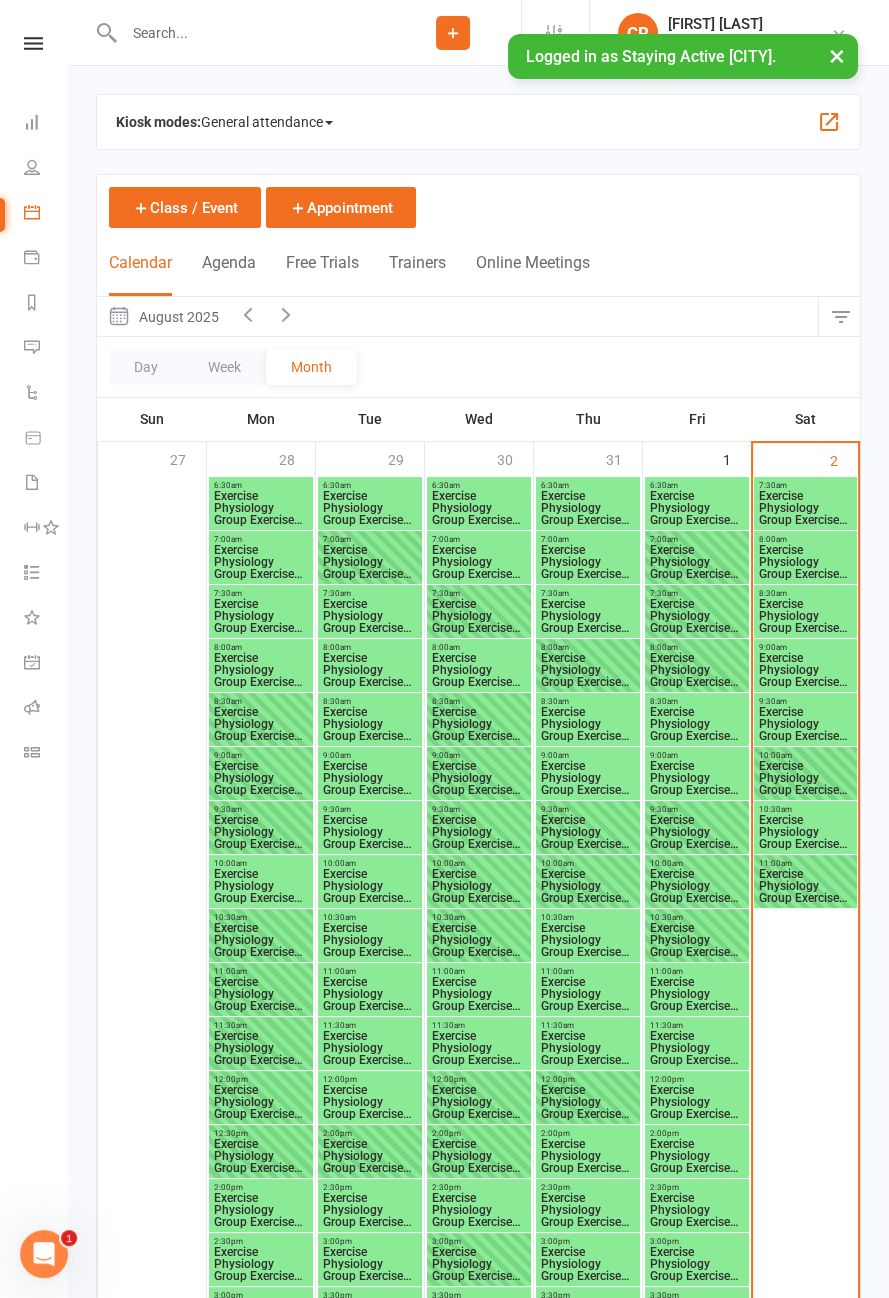 click on "General attendance" at bounding box center [267, 122] 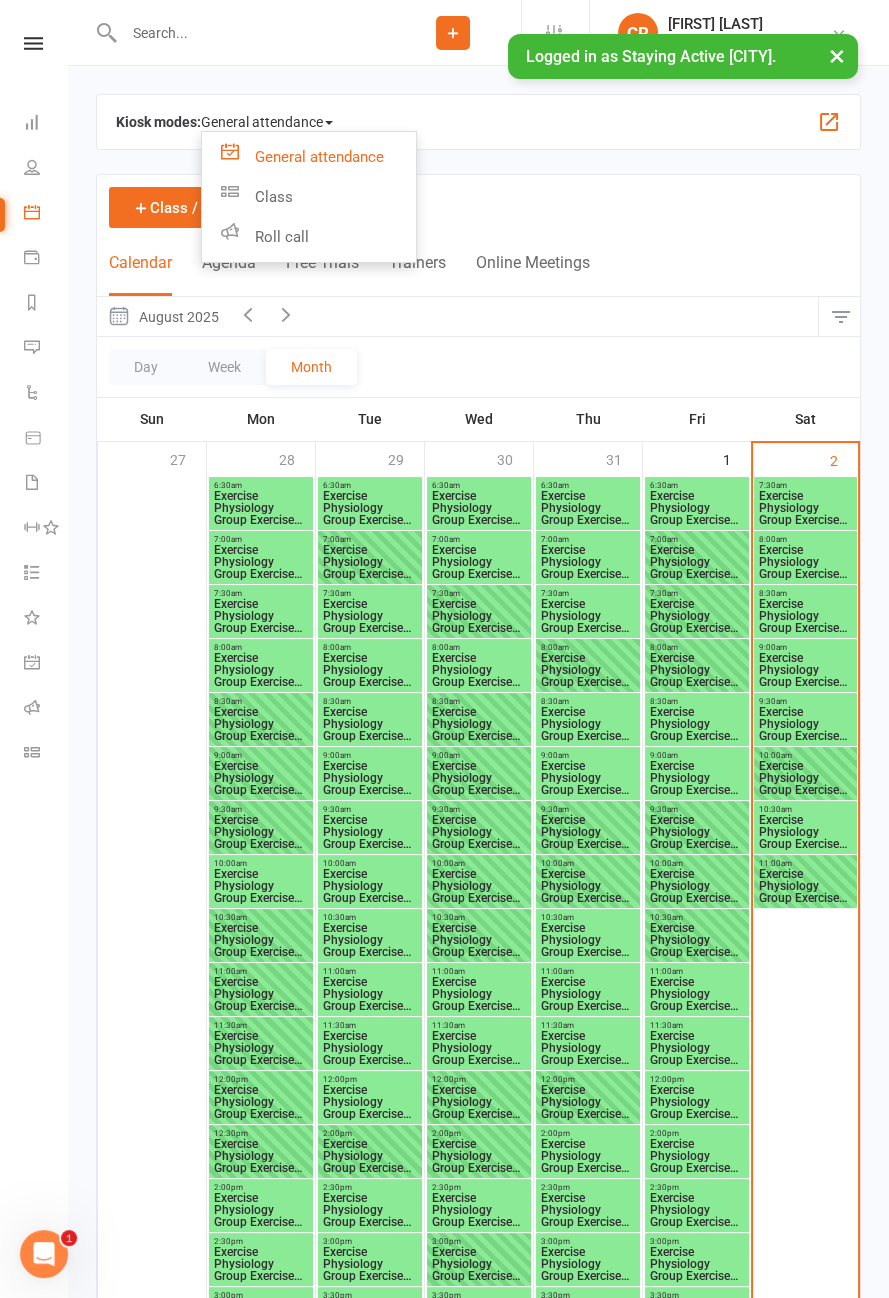 click on "Class" at bounding box center (309, 197) 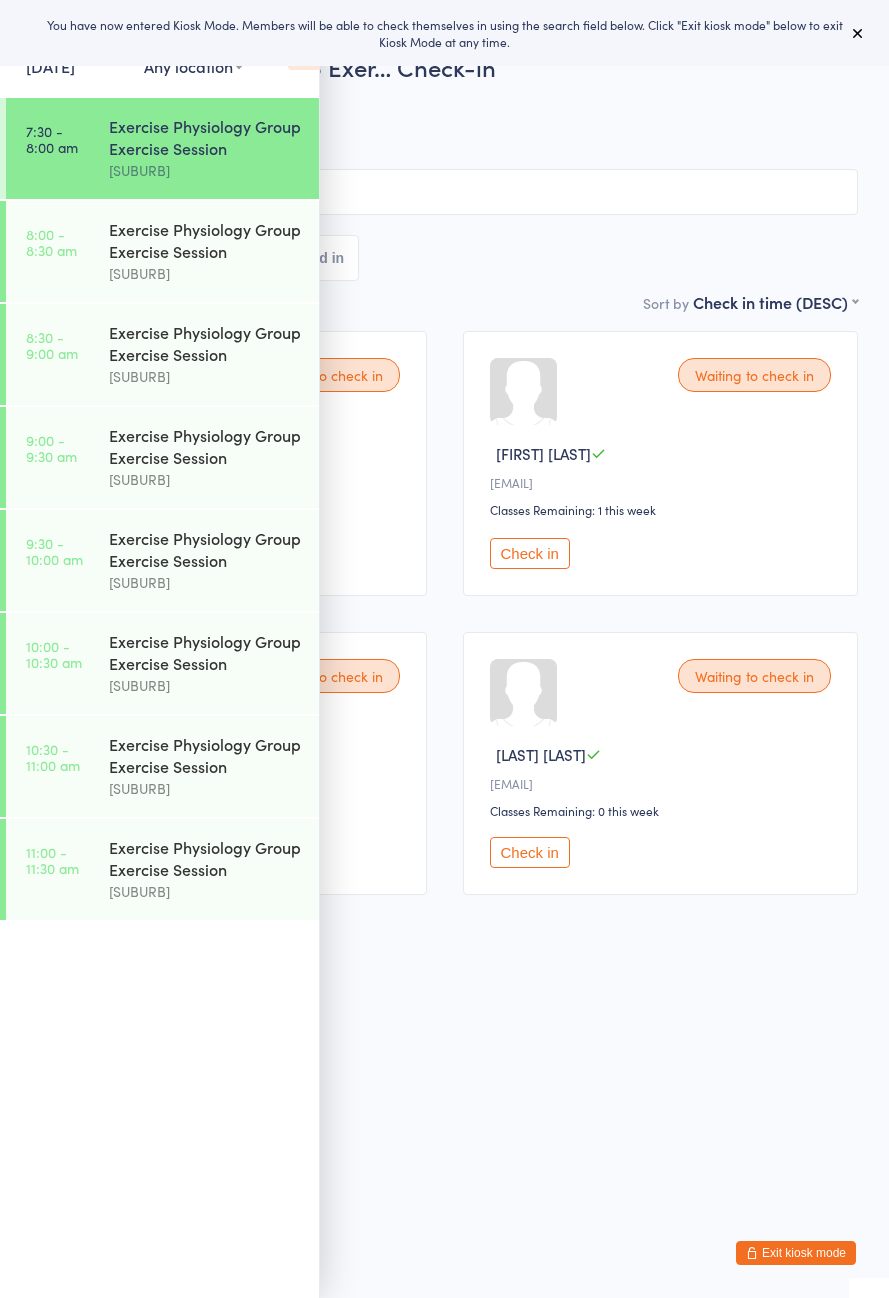 scroll, scrollTop: 0, scrollLeft: 0, axis: both 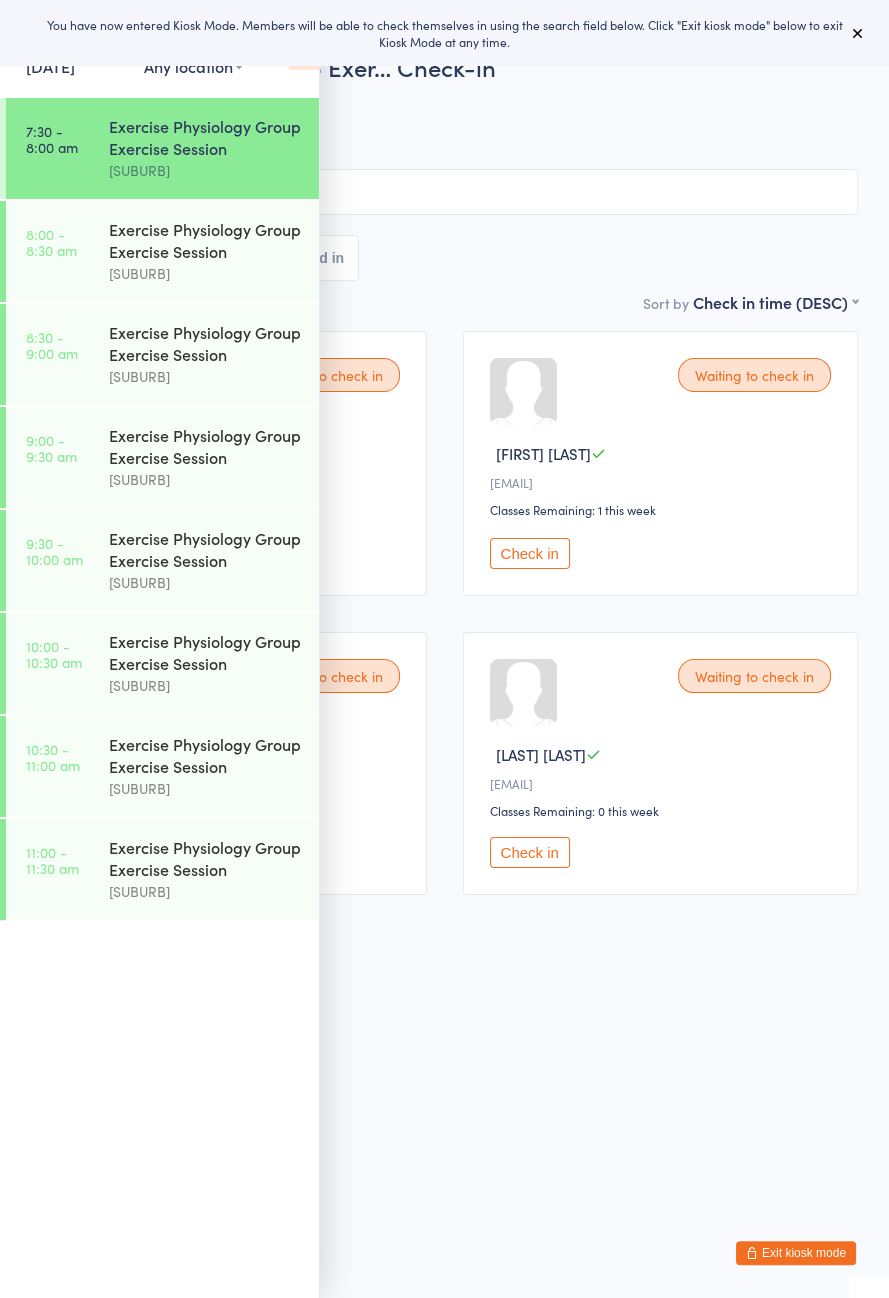 click at bounding box center (444, 192) 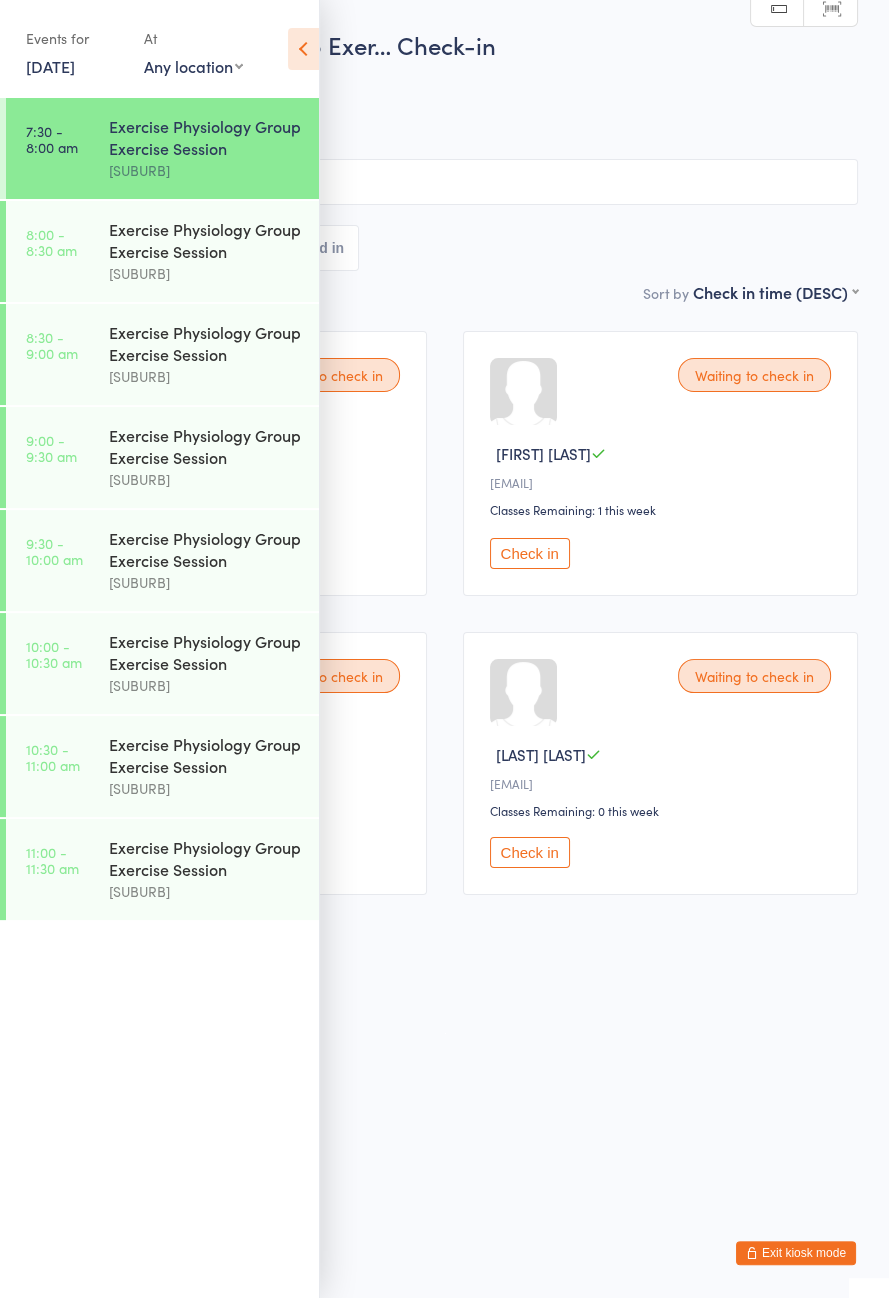 click at bounding box center [303, 49] 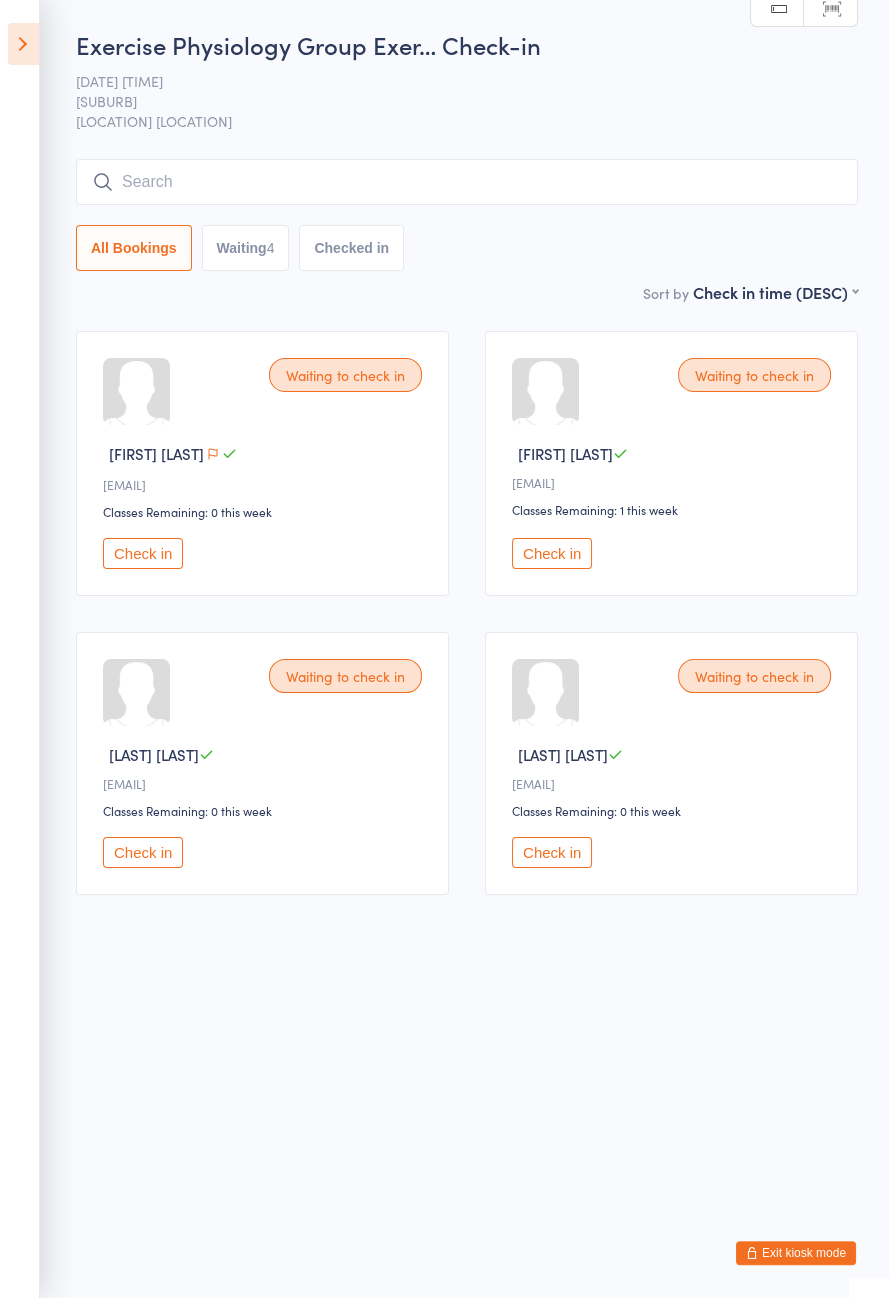 click at bounding box center (467, 182) 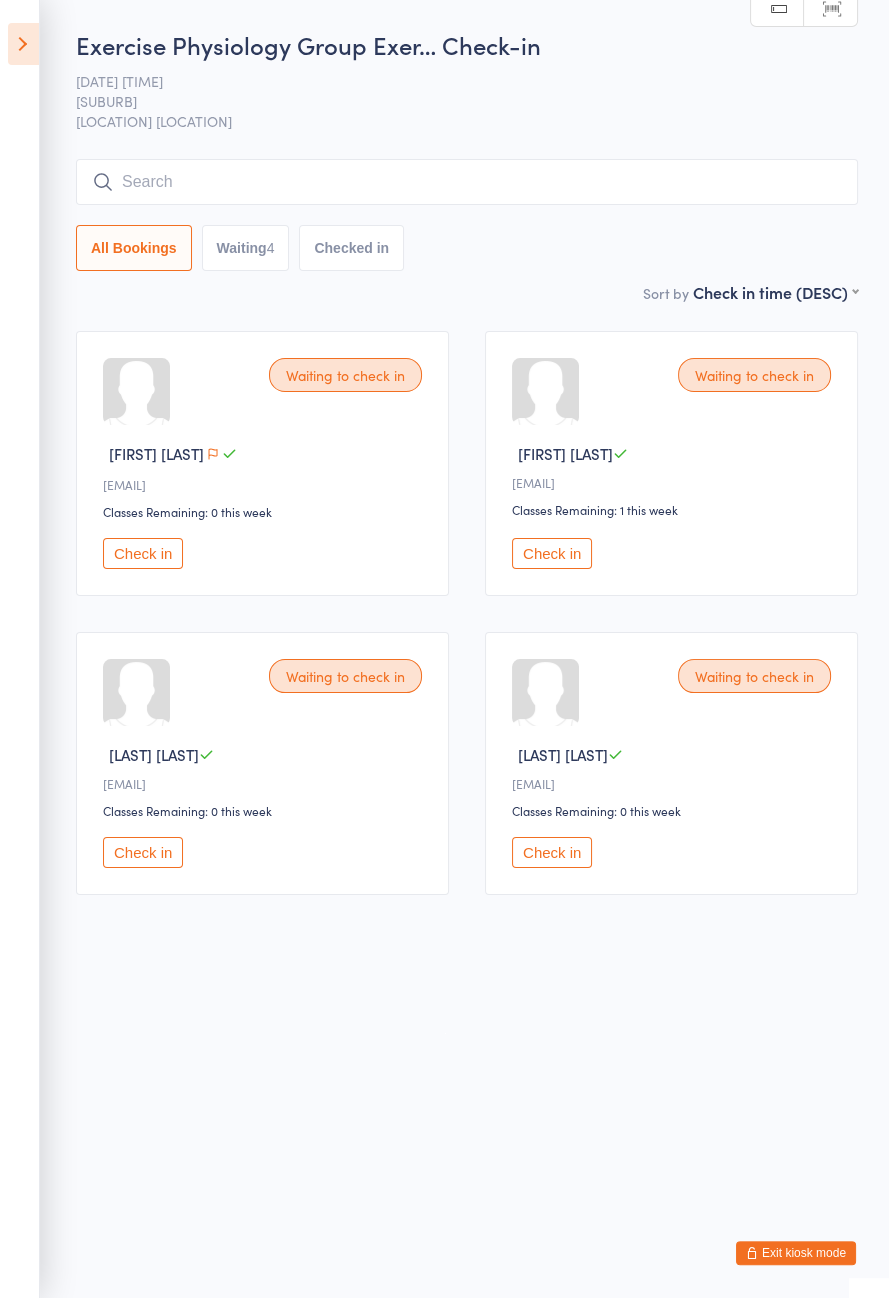 click on "Exercise Physiology Group Exer… Check-in 2 Aug 7:30am  Dee Why  Active Seniors Dee Why  Manual search Scanner input All Bookings Waiting  4 Checked in" at bounding box center [467, 154] 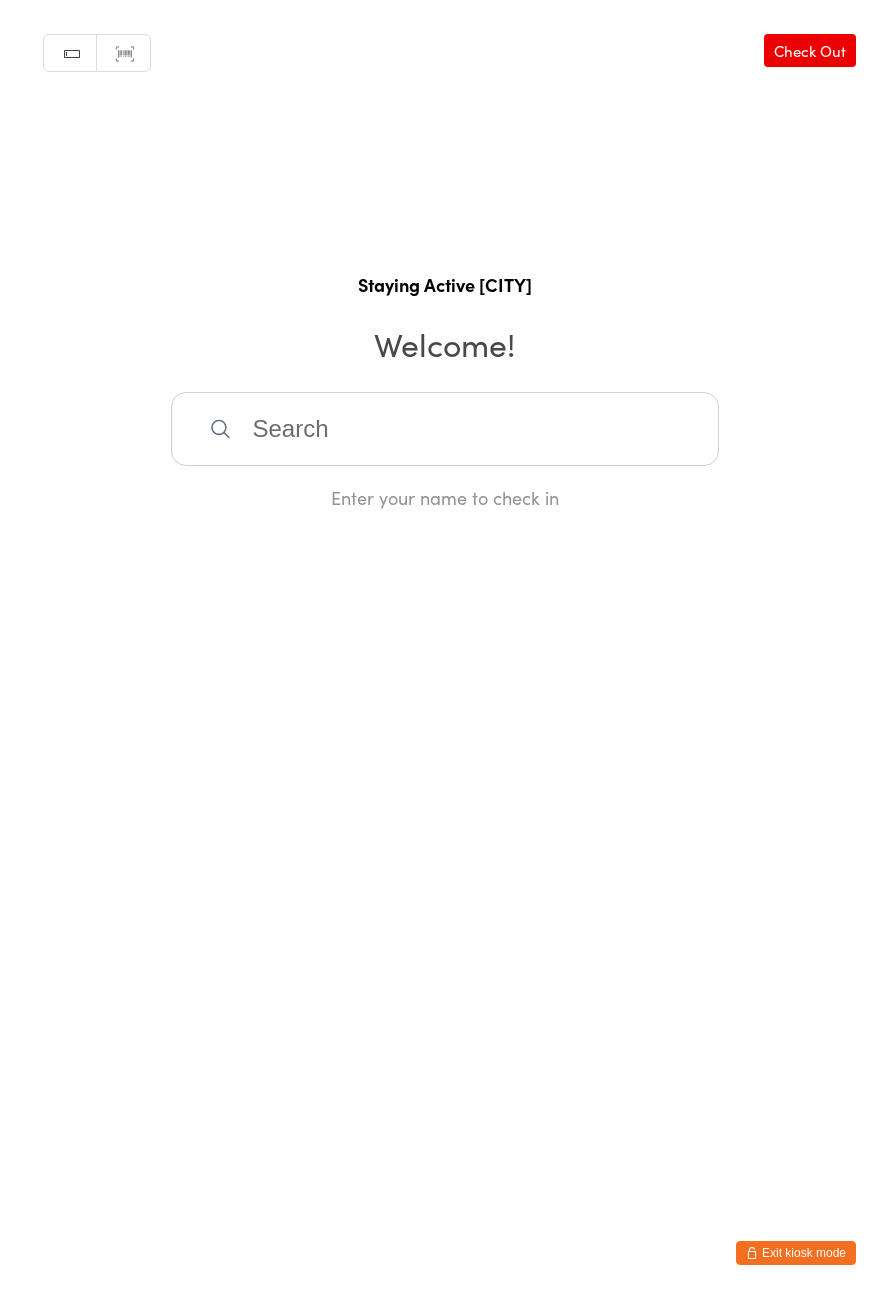 scroll, scrollTop: 0, scrollLeft: 0, axis: both 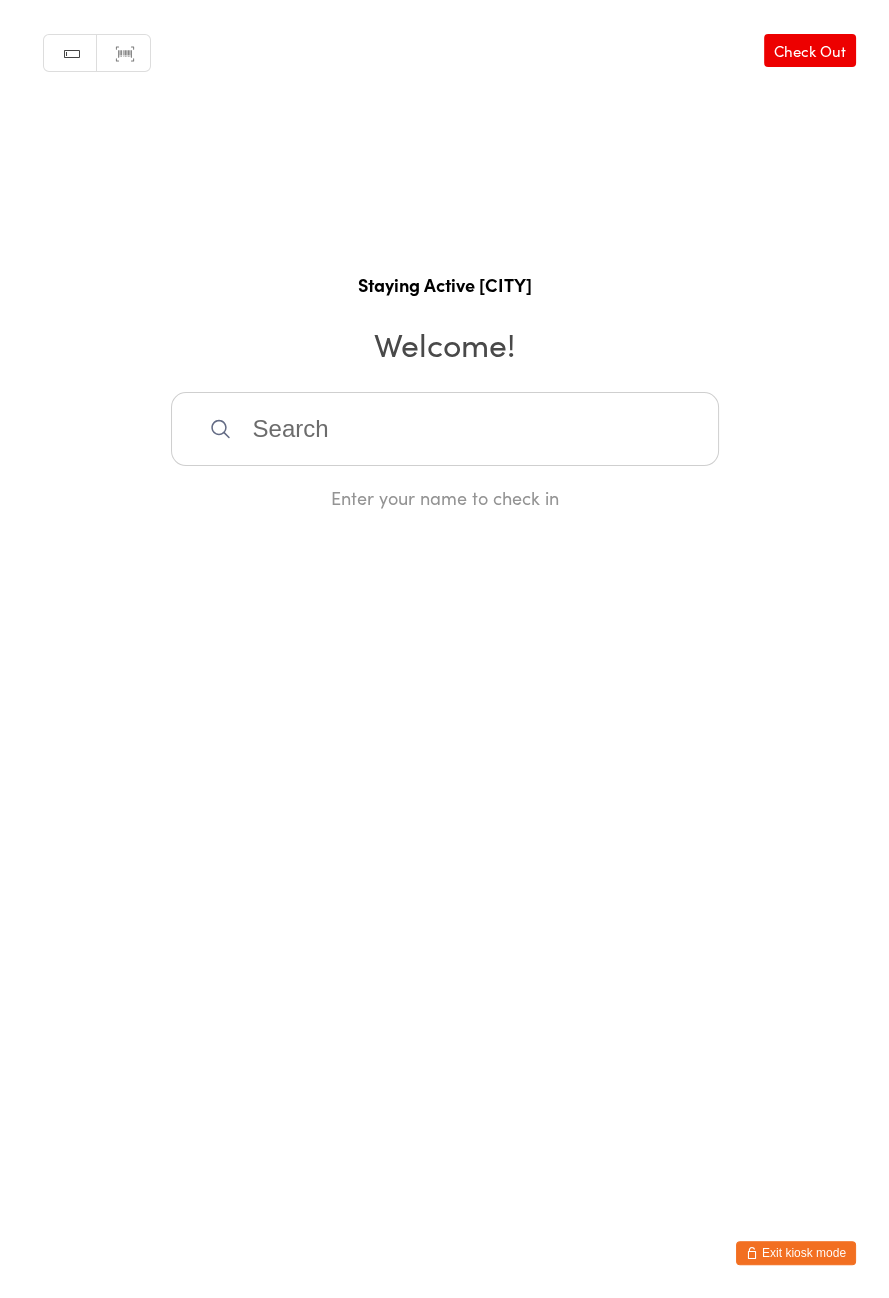 click on "Check Out" at bounding box center (810, 50) 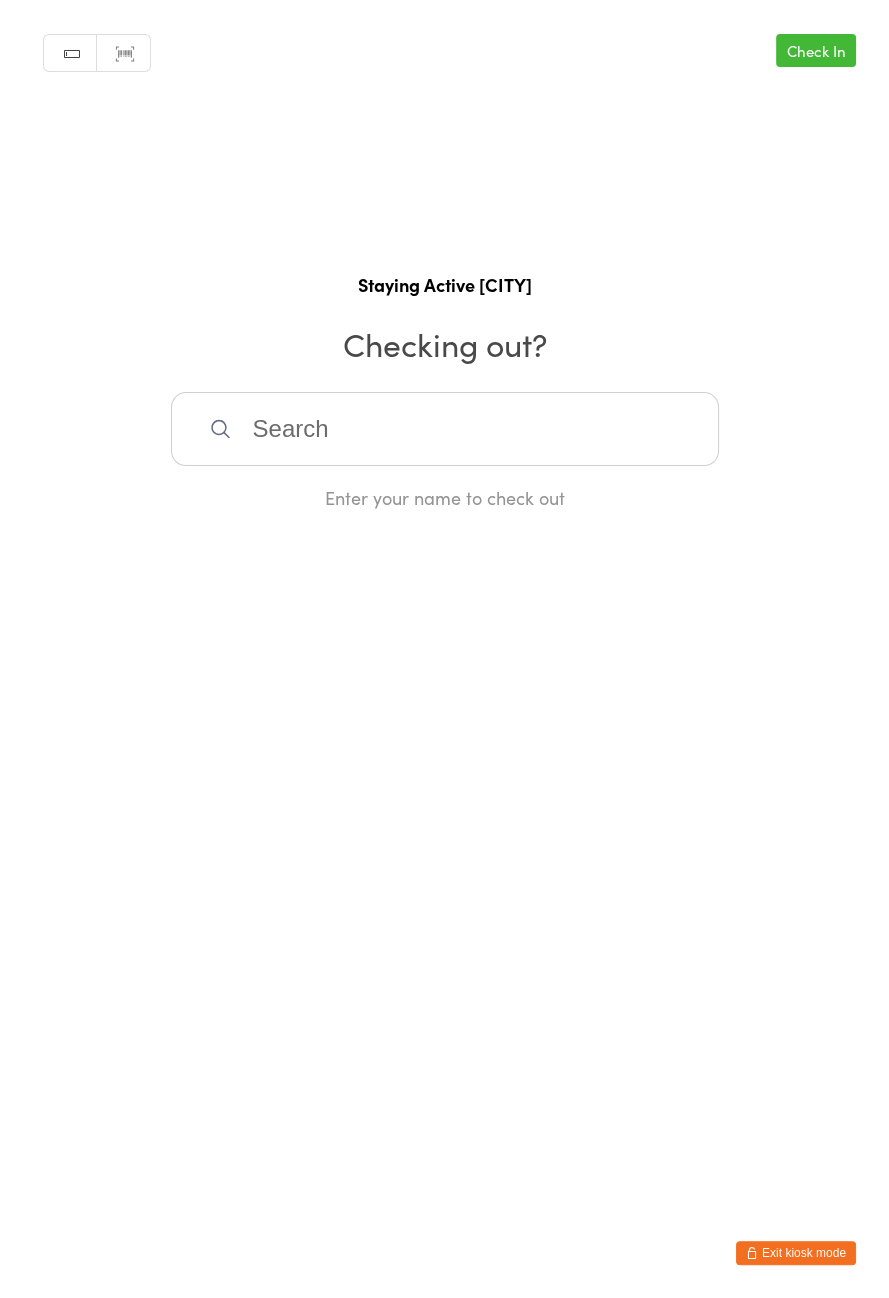 click on "Check In" at bounding box center [816, 50] 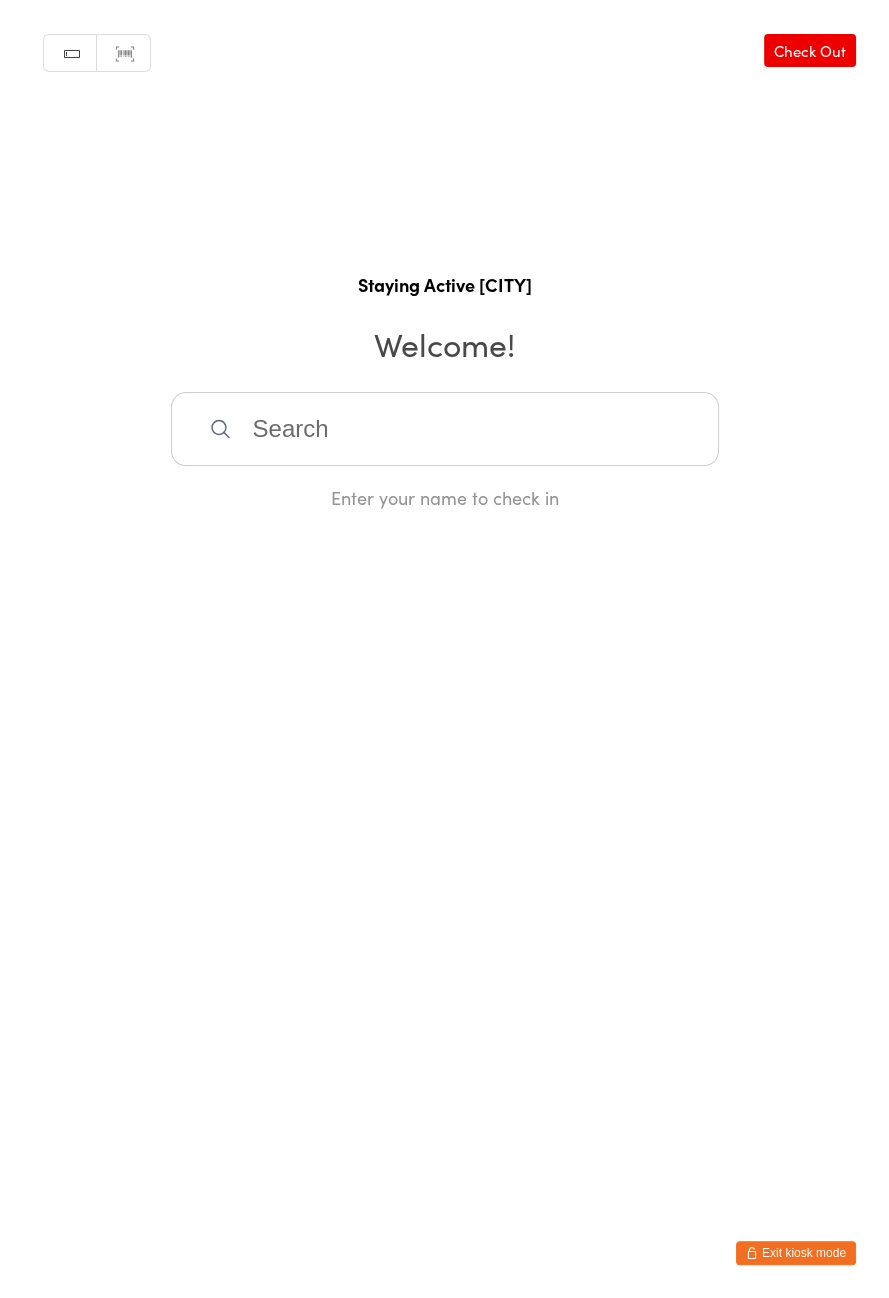 click on "Staying Active Dee Why" at bounding box center [444, 284] 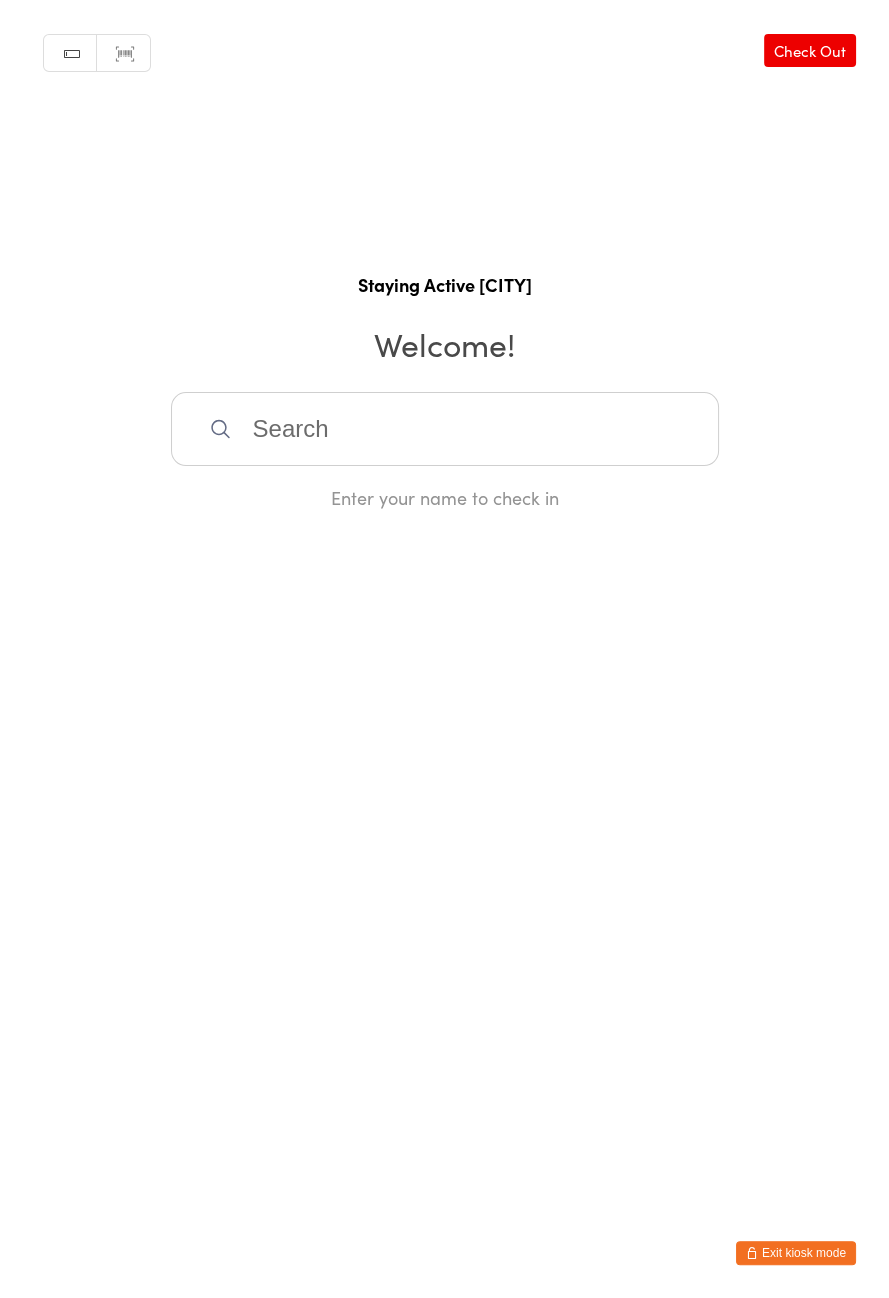 click on "Manual search" at bounding box center (70, 54) 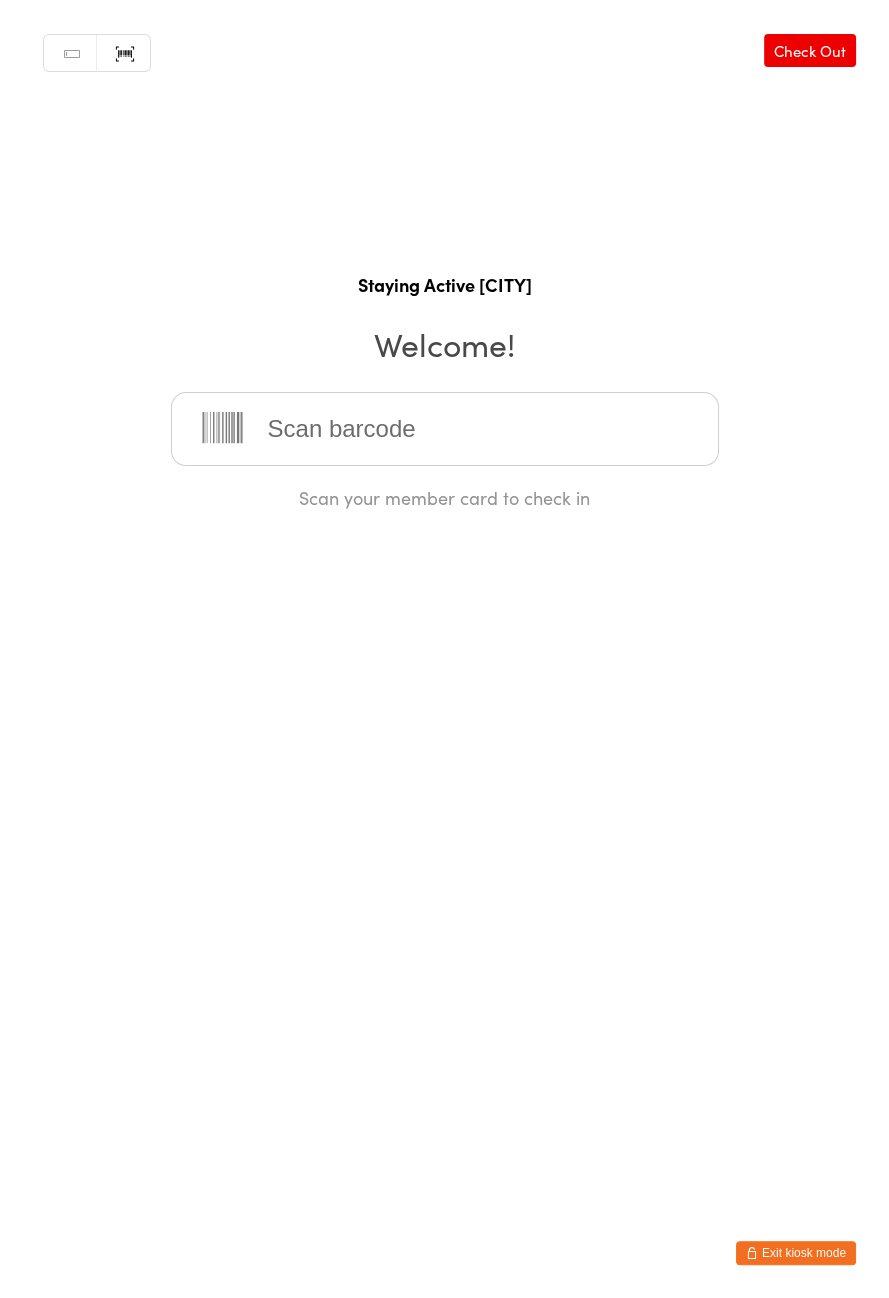 click on "You have now entered Kiosk Mode. Members will be able to check themselves in using the search field below. Click "Exit kiosk mode" below to exit Kiosk Mode at any time. Manual search Scanner input Check Out Staying Active Dee Why Welcome! Scan your member card to check in Exit kiosk mode" at bounding box center (444, 649) 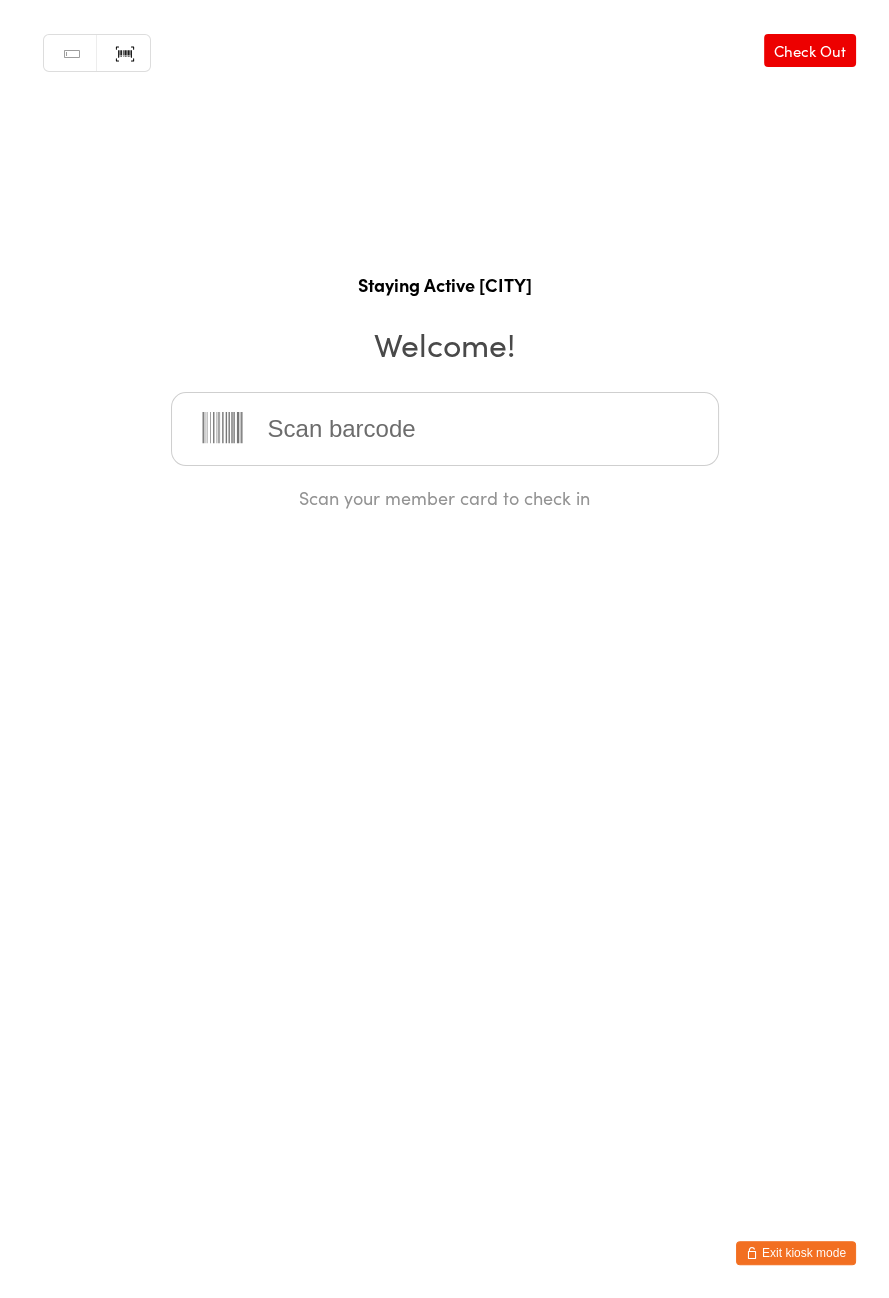 click on "Exit kiosk mode" at bounding box center (796, 1253) 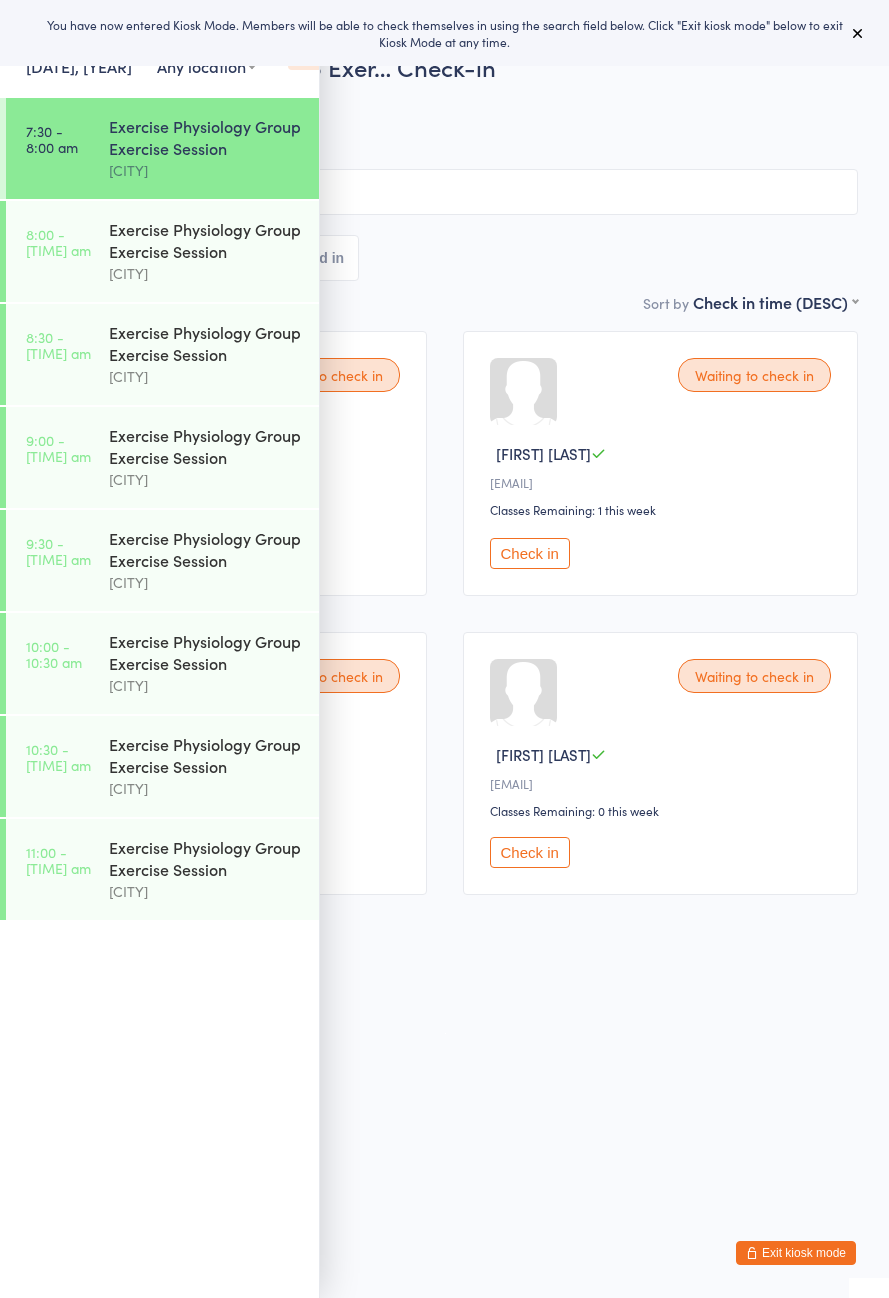 scroll, scrollTop: 0, scrollLeft: 0, axis: both 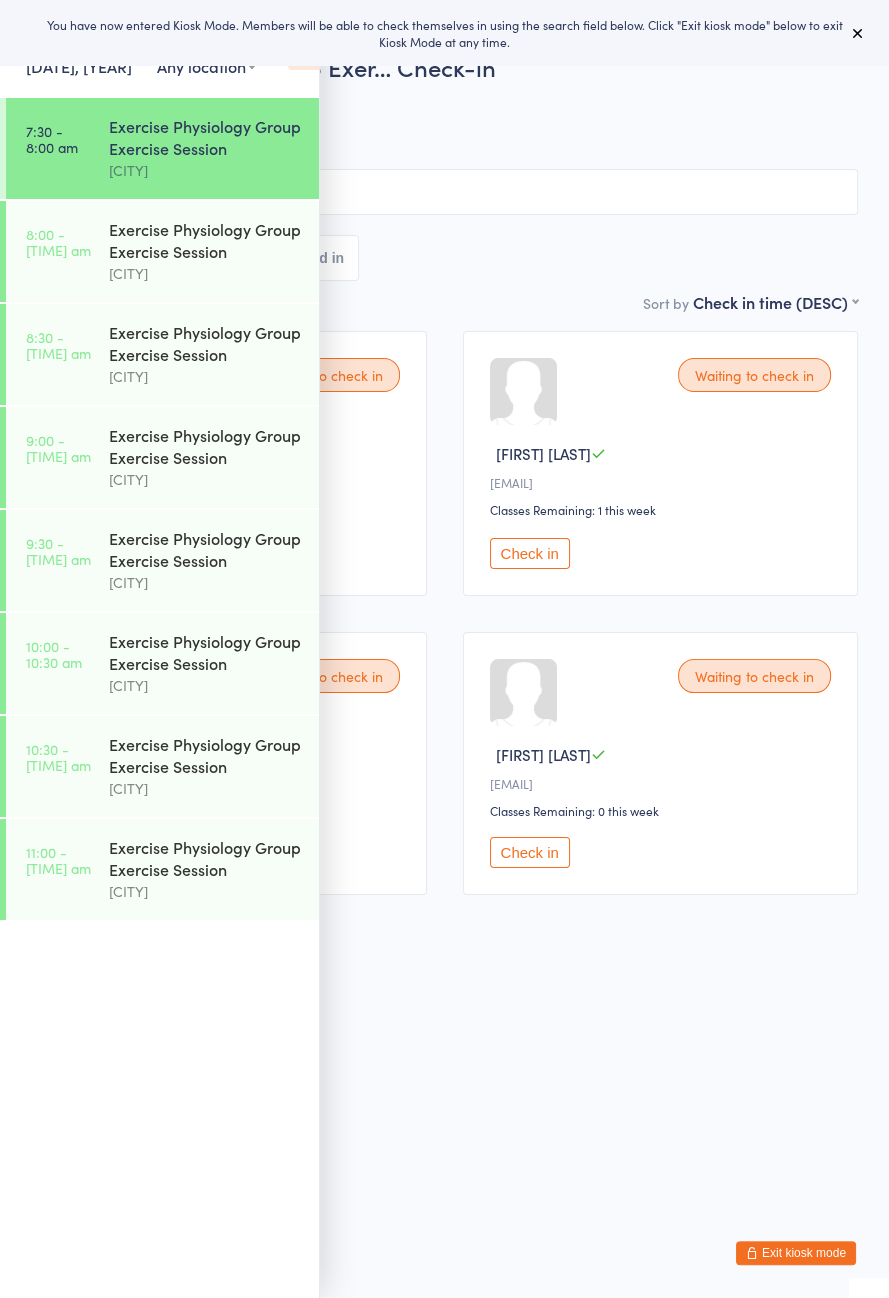 click on "Exit kiosk mode" at bounding box center [796, 1253] 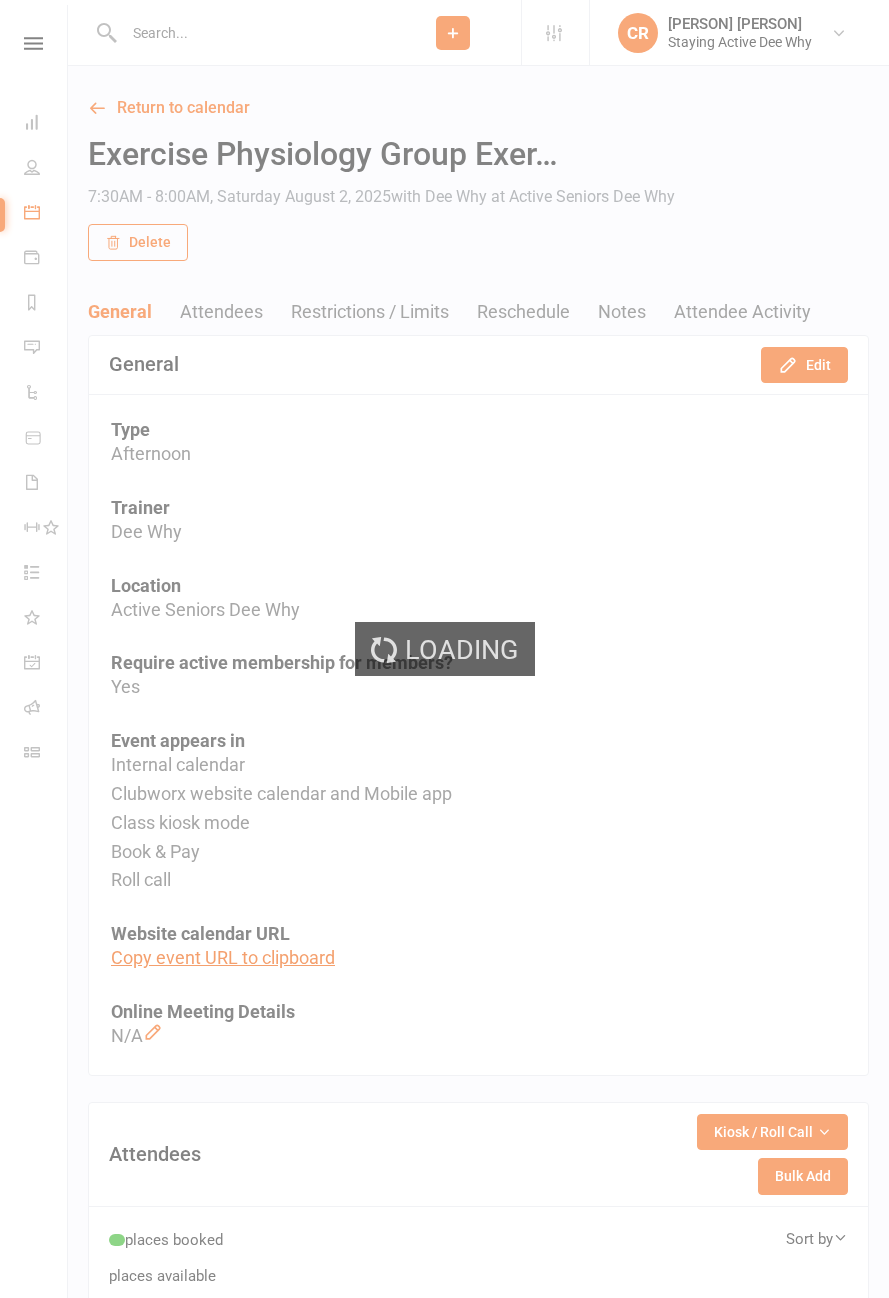 scroll, scrollTop: 0, scrollLeft: 0, axis: both 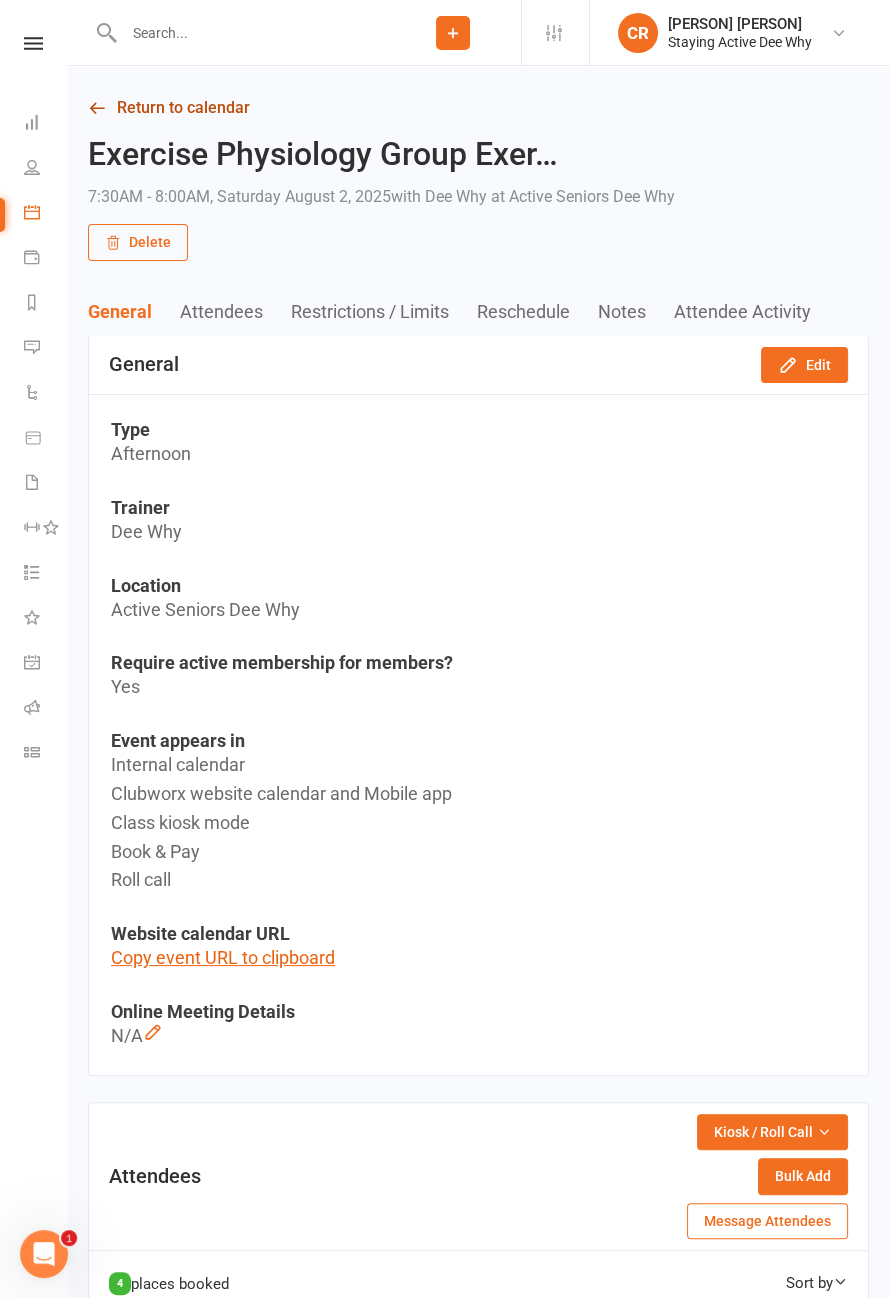 click on "Return to calendar" at bounding box center [478, 108] 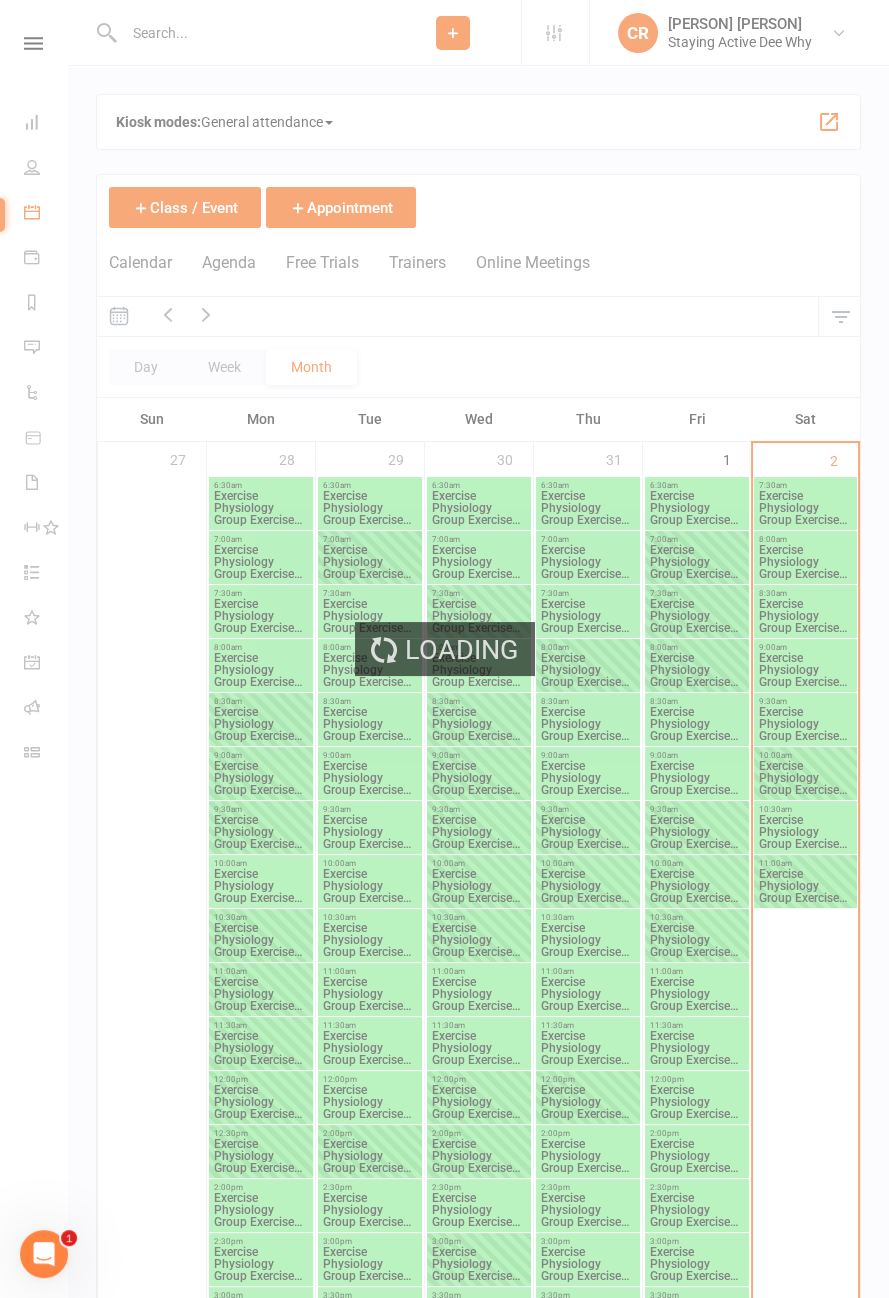click on "Loading" at bounding box center (444, 649) 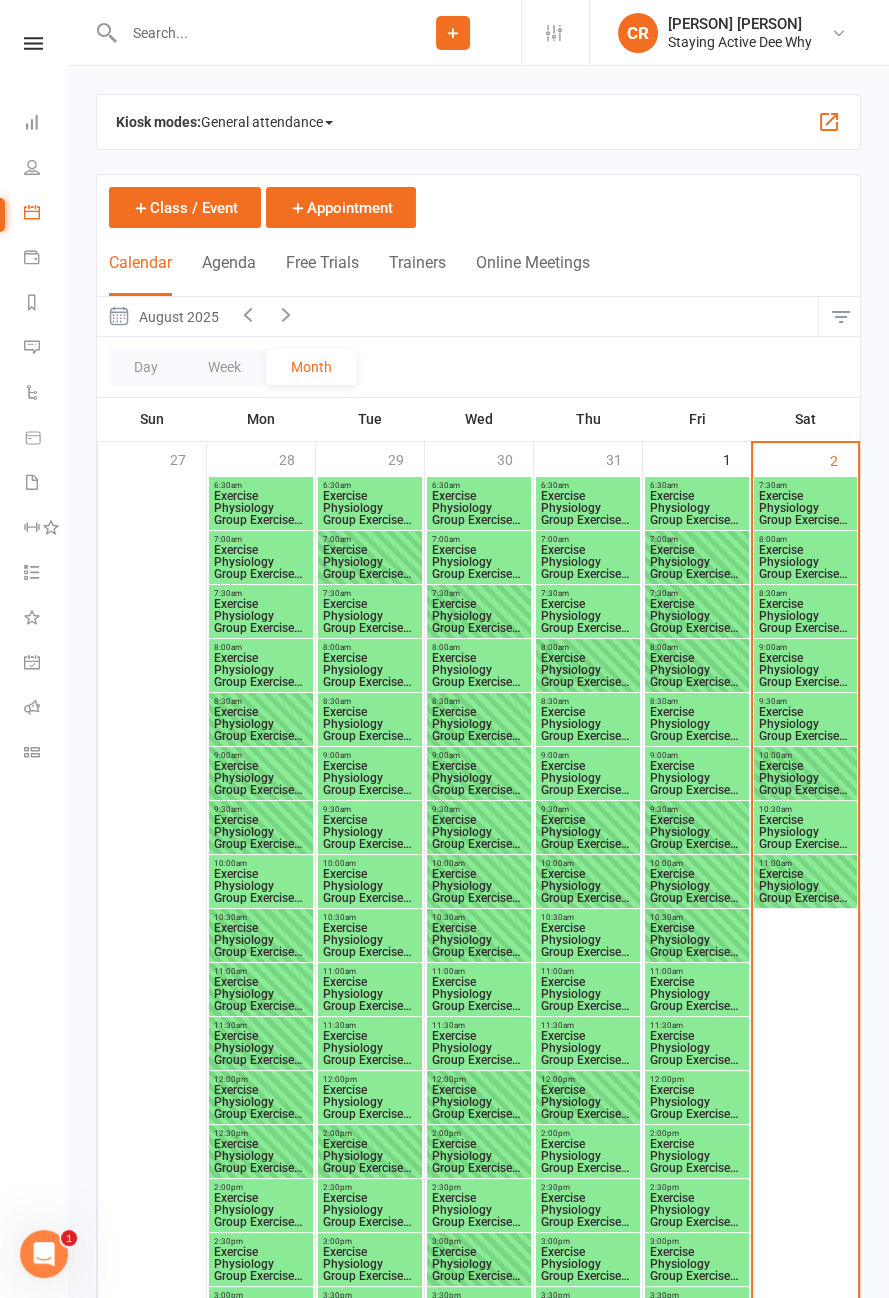 click at bounding box center [329, 123] 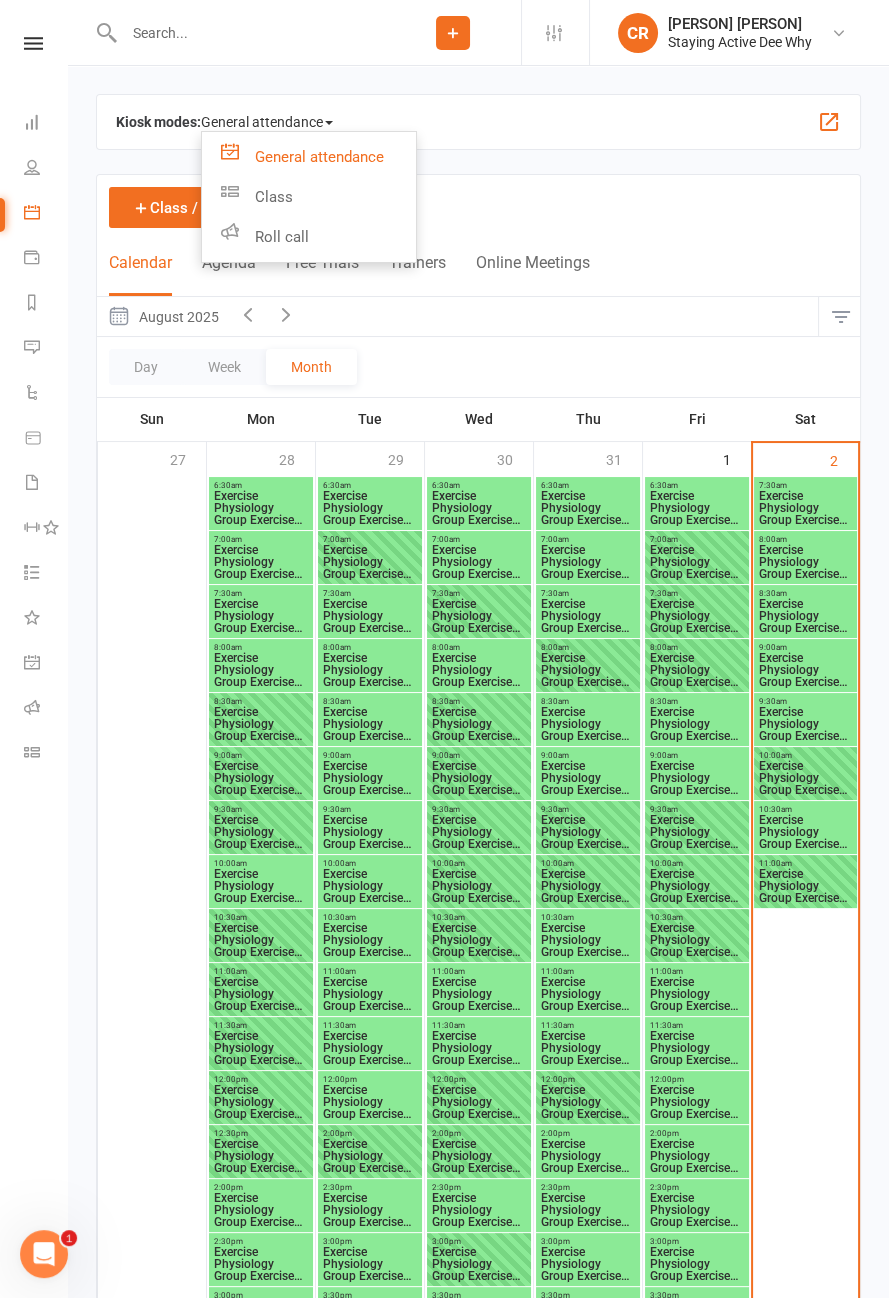click on "Roll call" at bounding box center (309, 237) 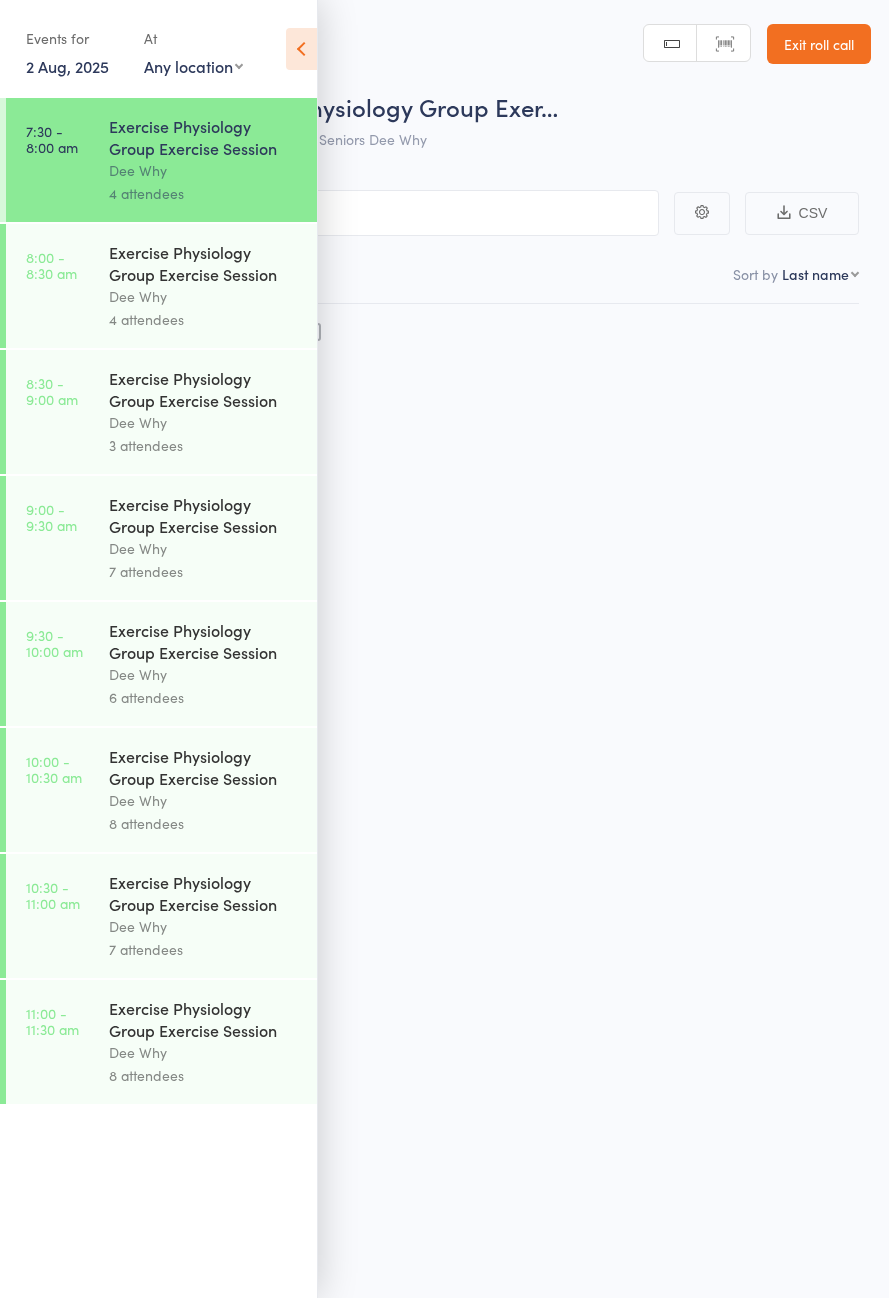scroll, scrollTop: 0, scrollLeft: 0, axis: both 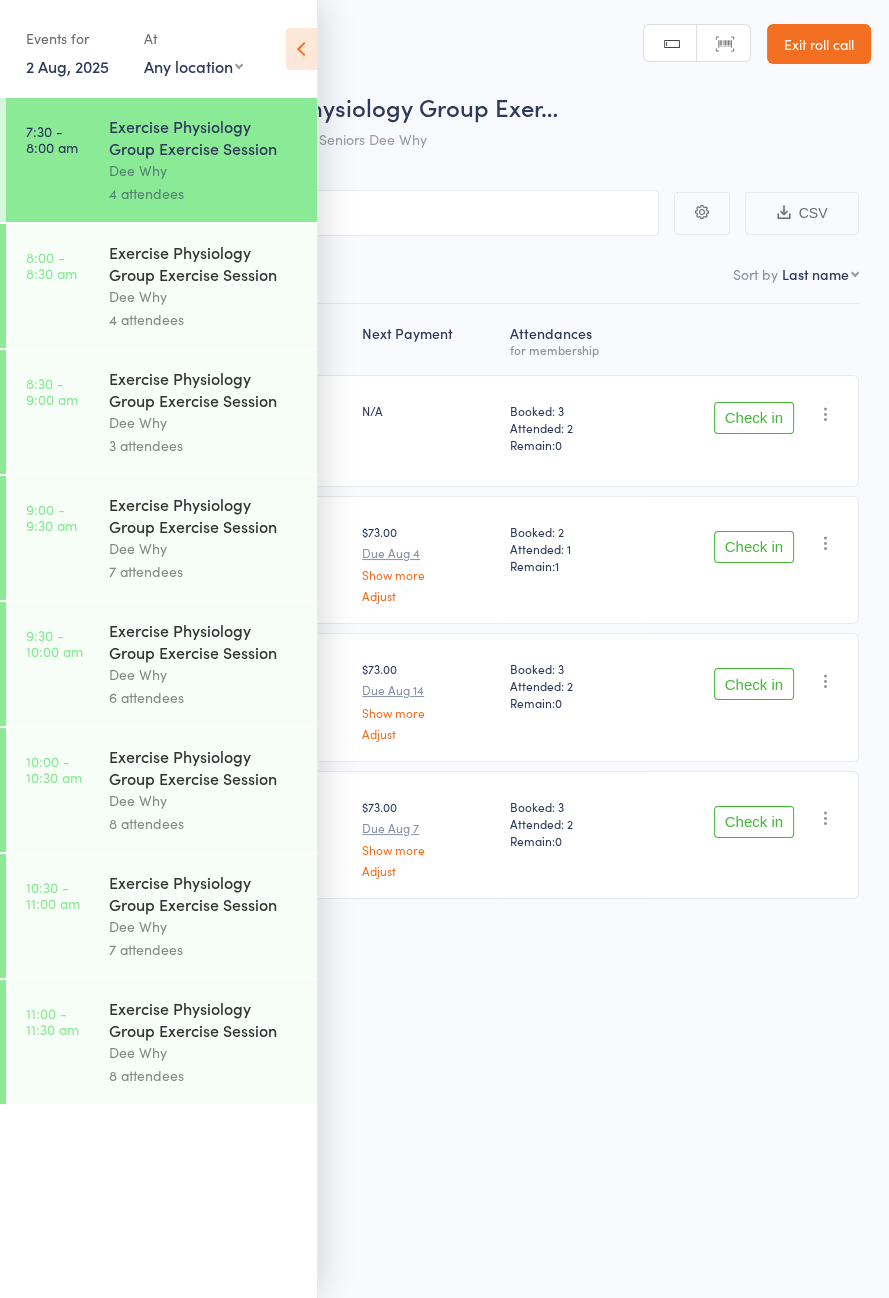 click on "4 attendees" at bounding box center [204, 319] 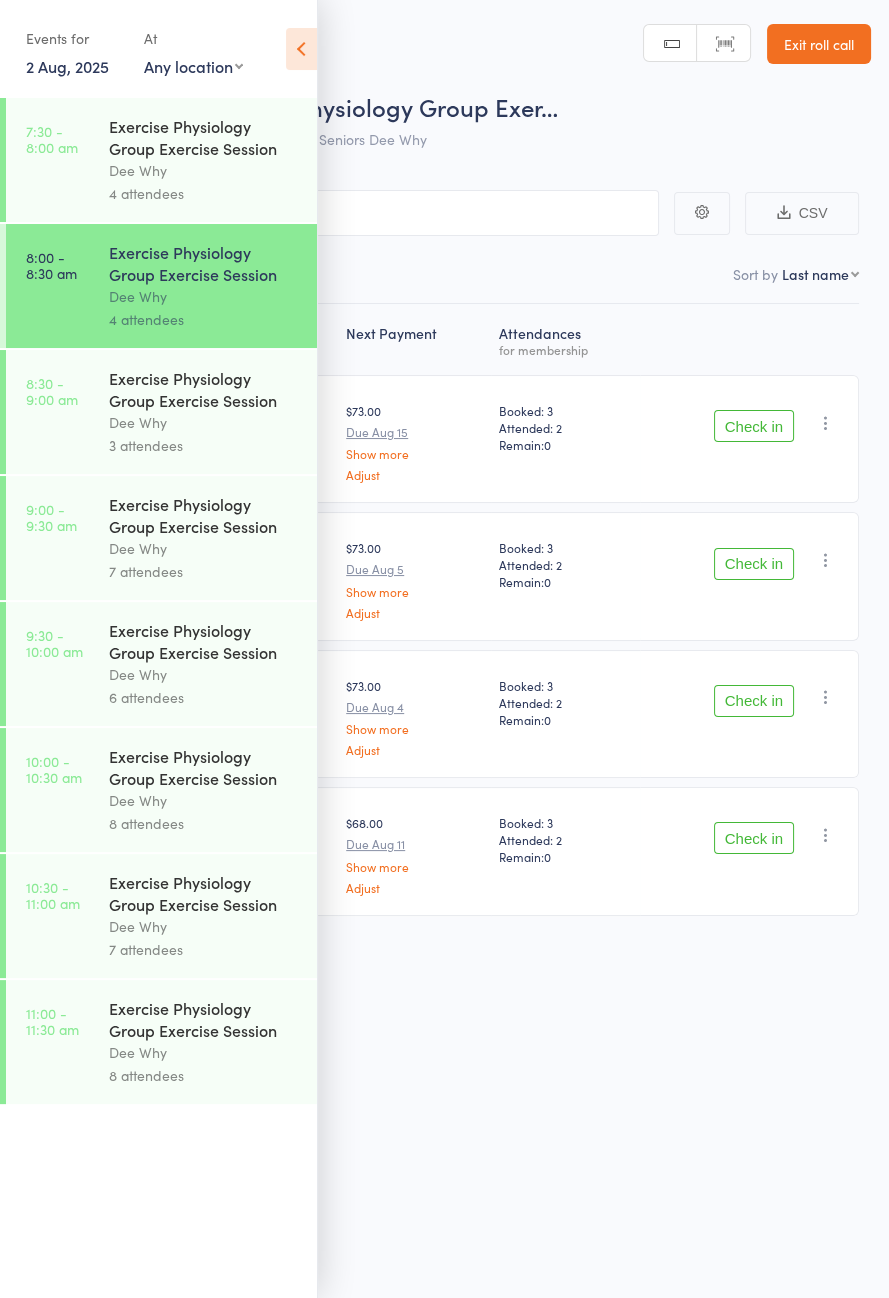 click at bounding box center (301, 49) 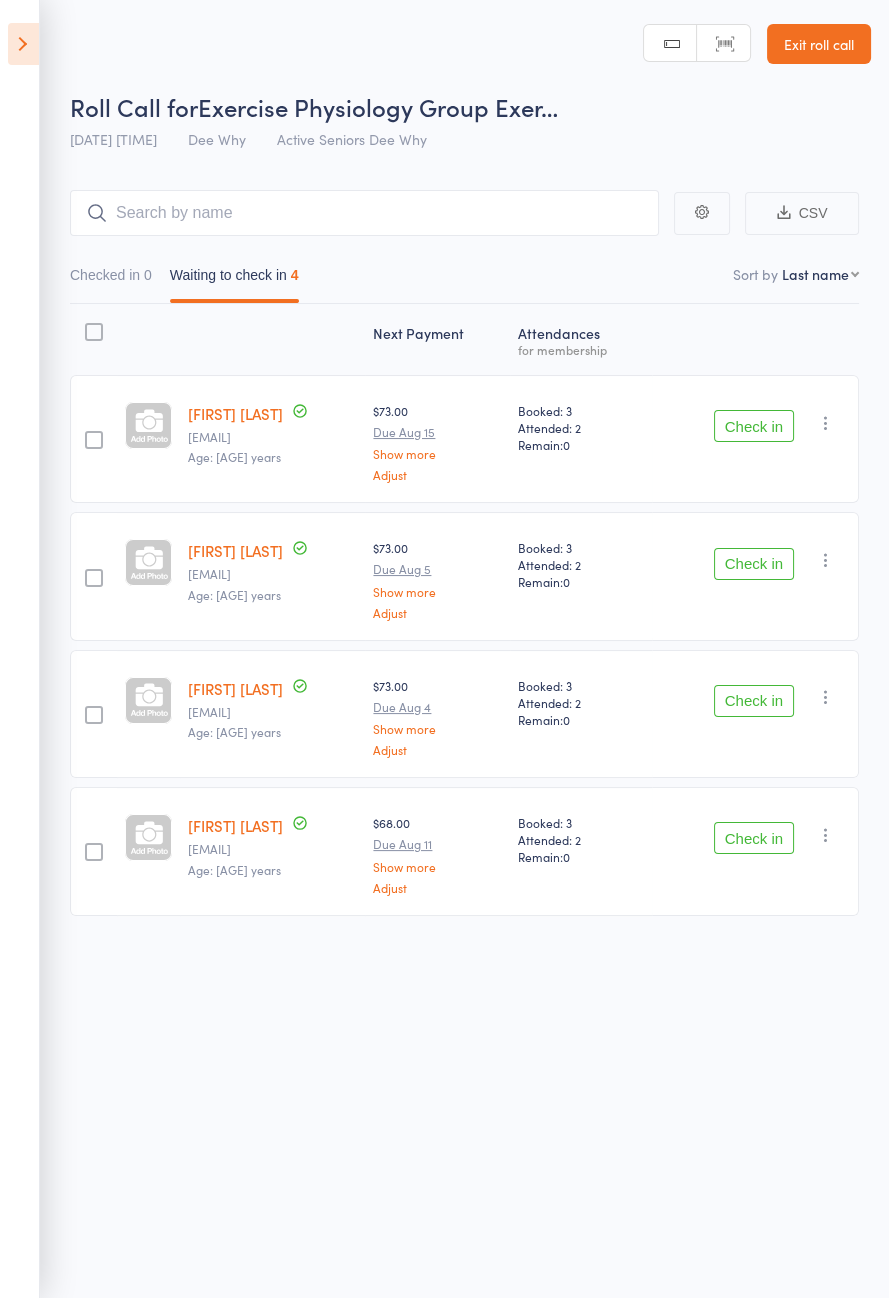click at bounding box center [23, 44] 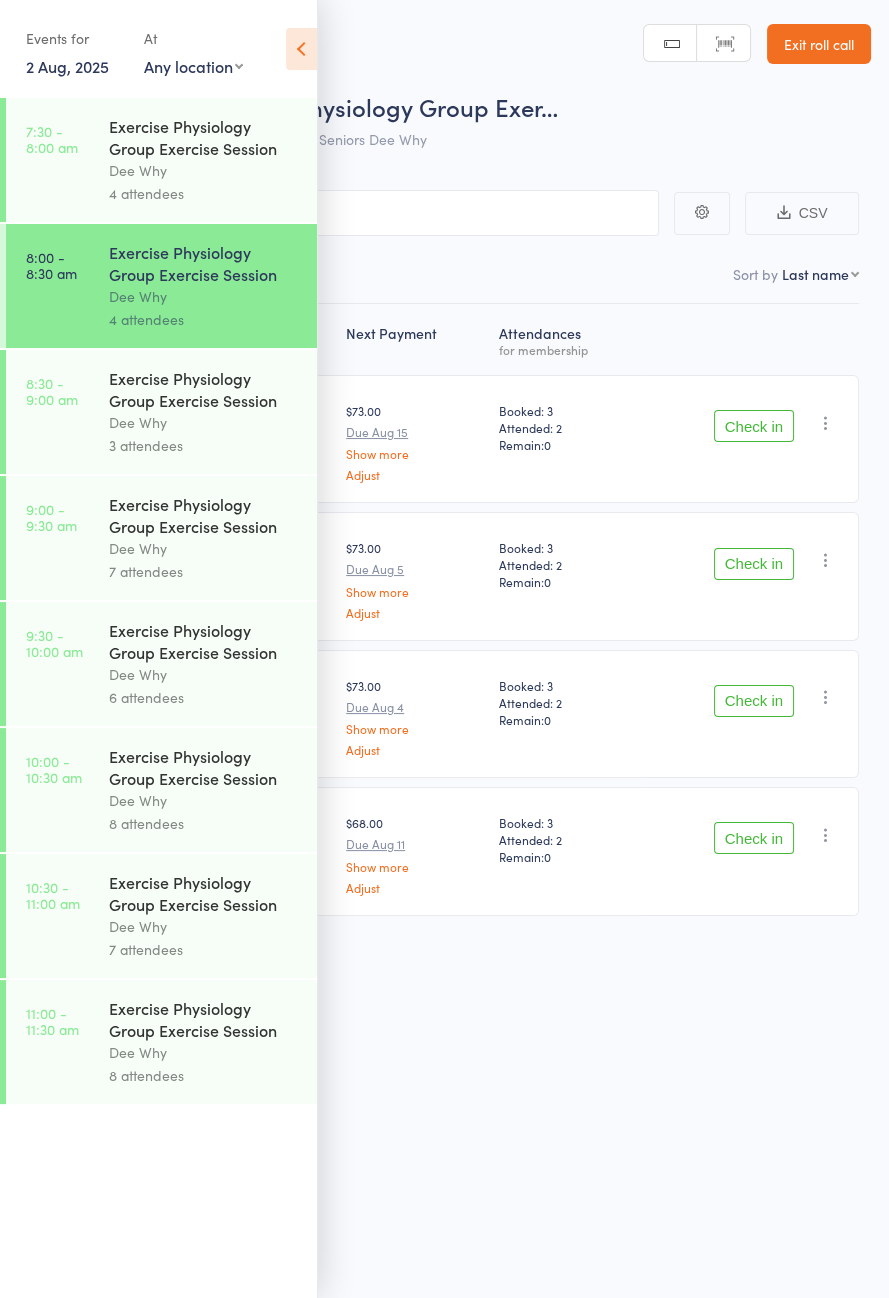 click on "Dee Why" at bounding box center (204, 170) 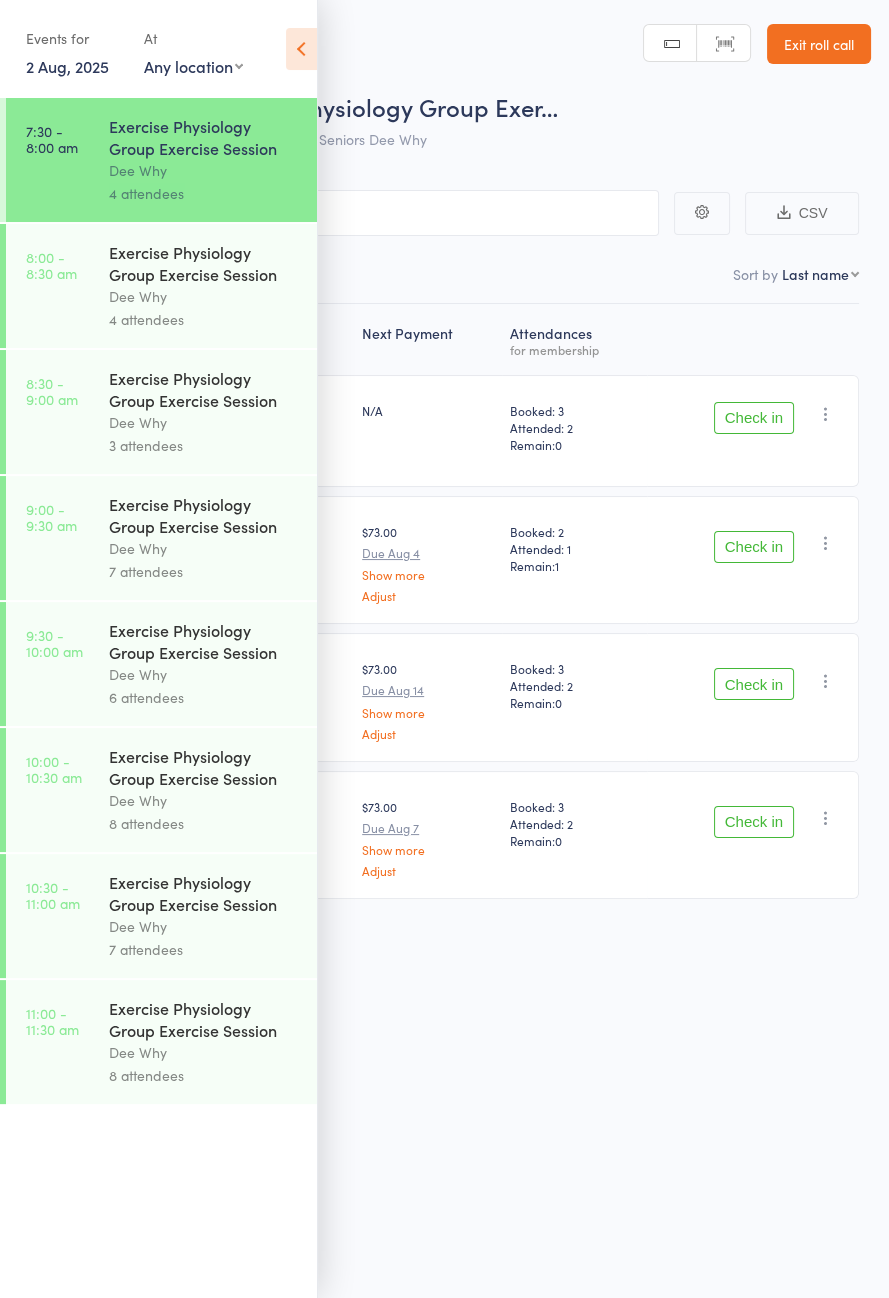 click at bounding box center [301, 49] 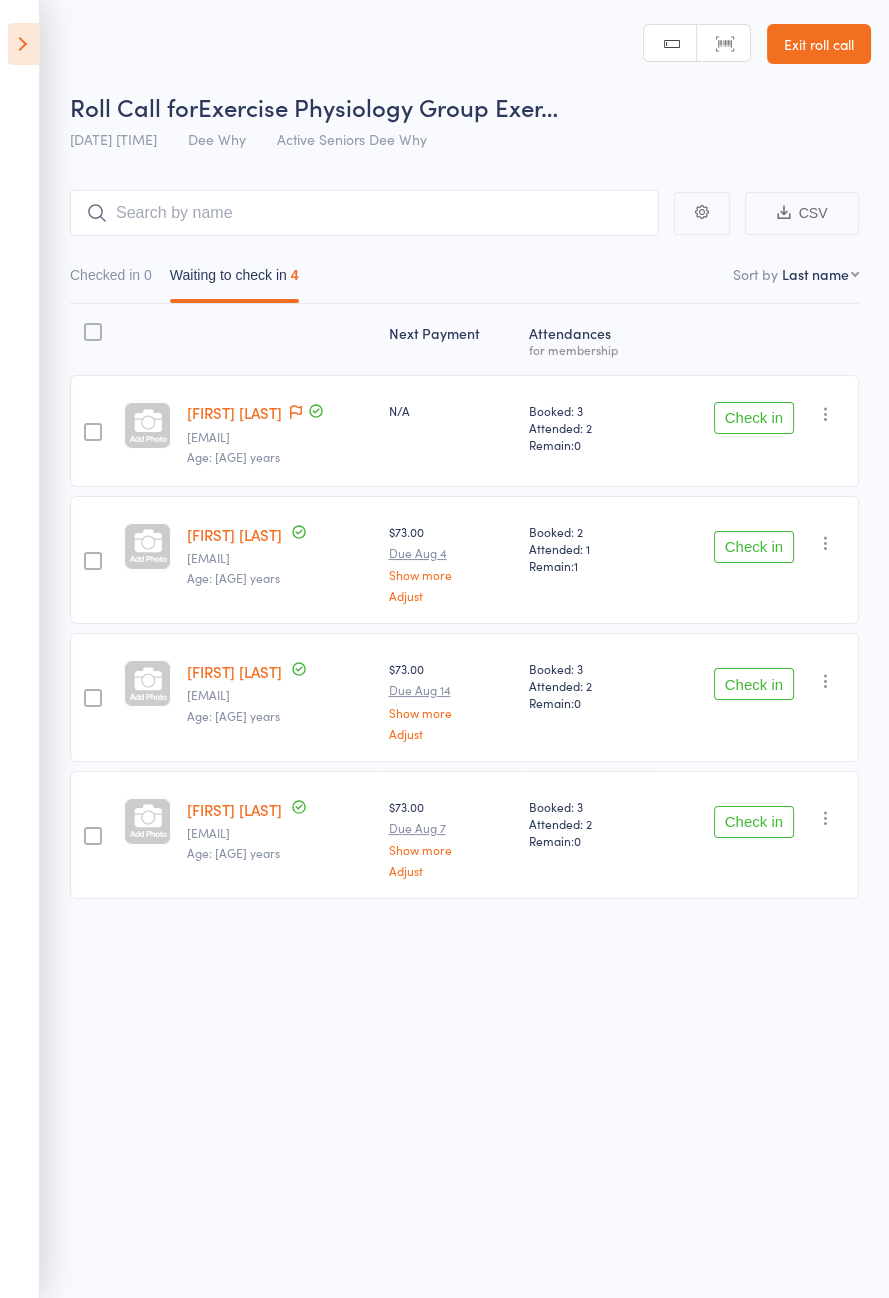 click at bounding box center (23, 44) 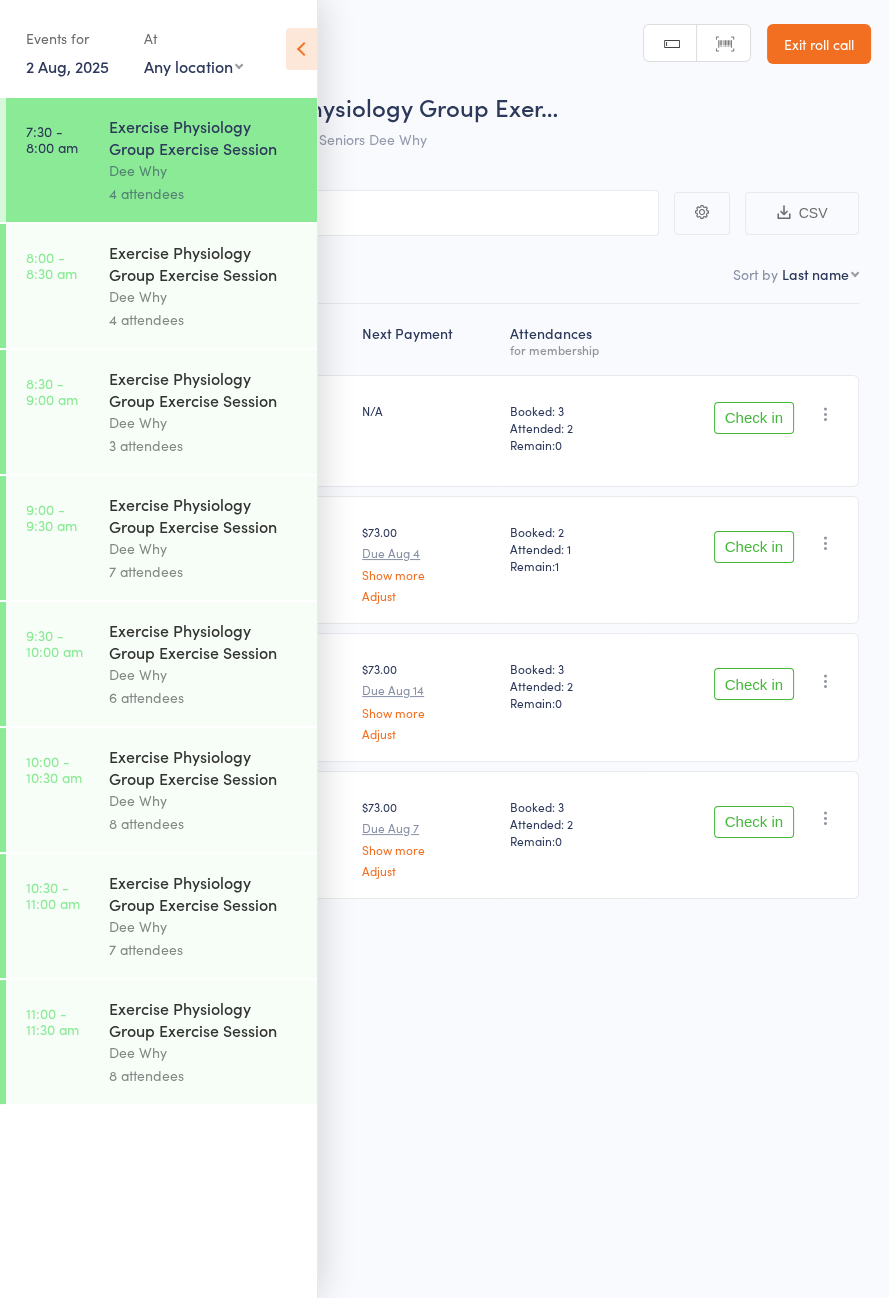 click on "3 attendees" at bounding box center [204, 445] 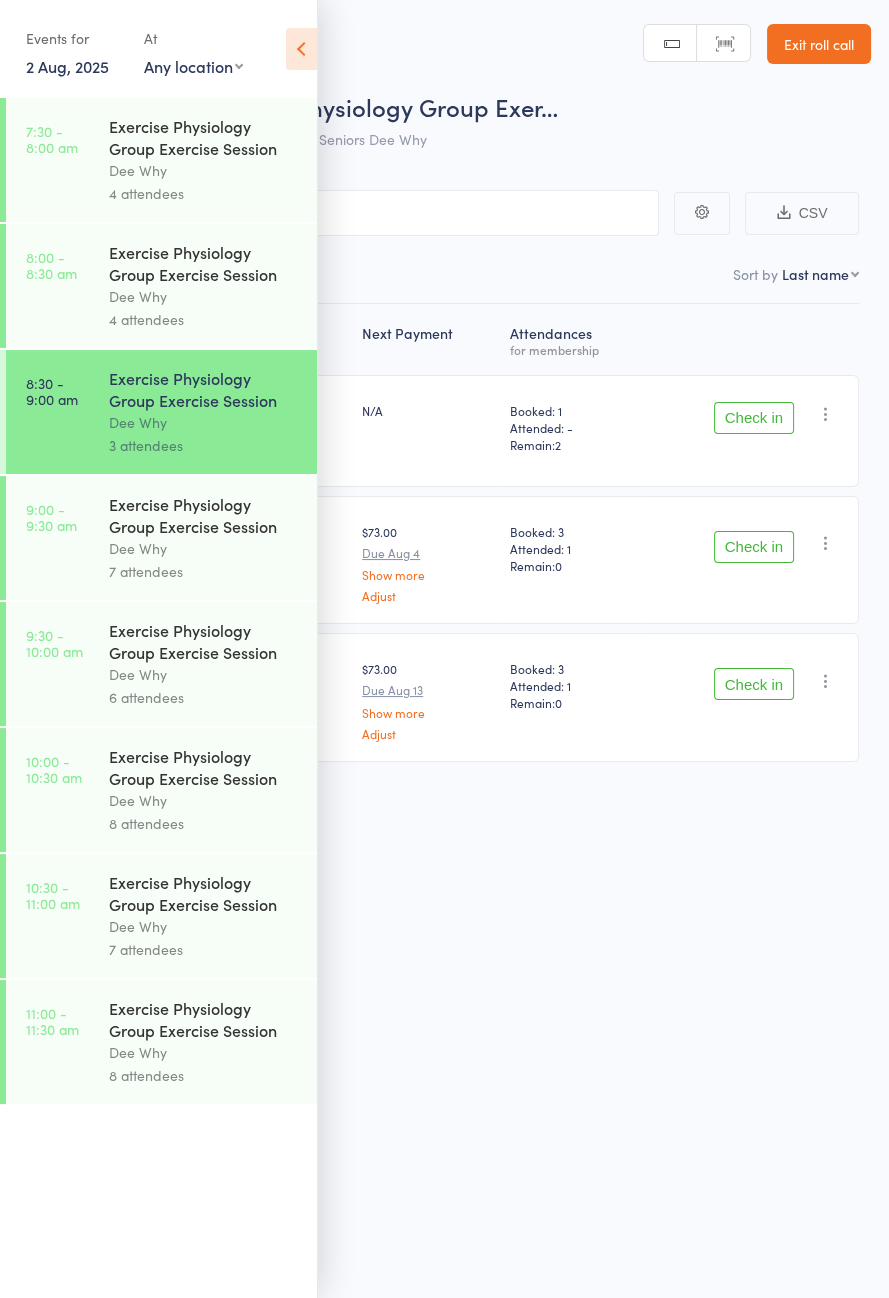 click at bounding box center (301, 49) 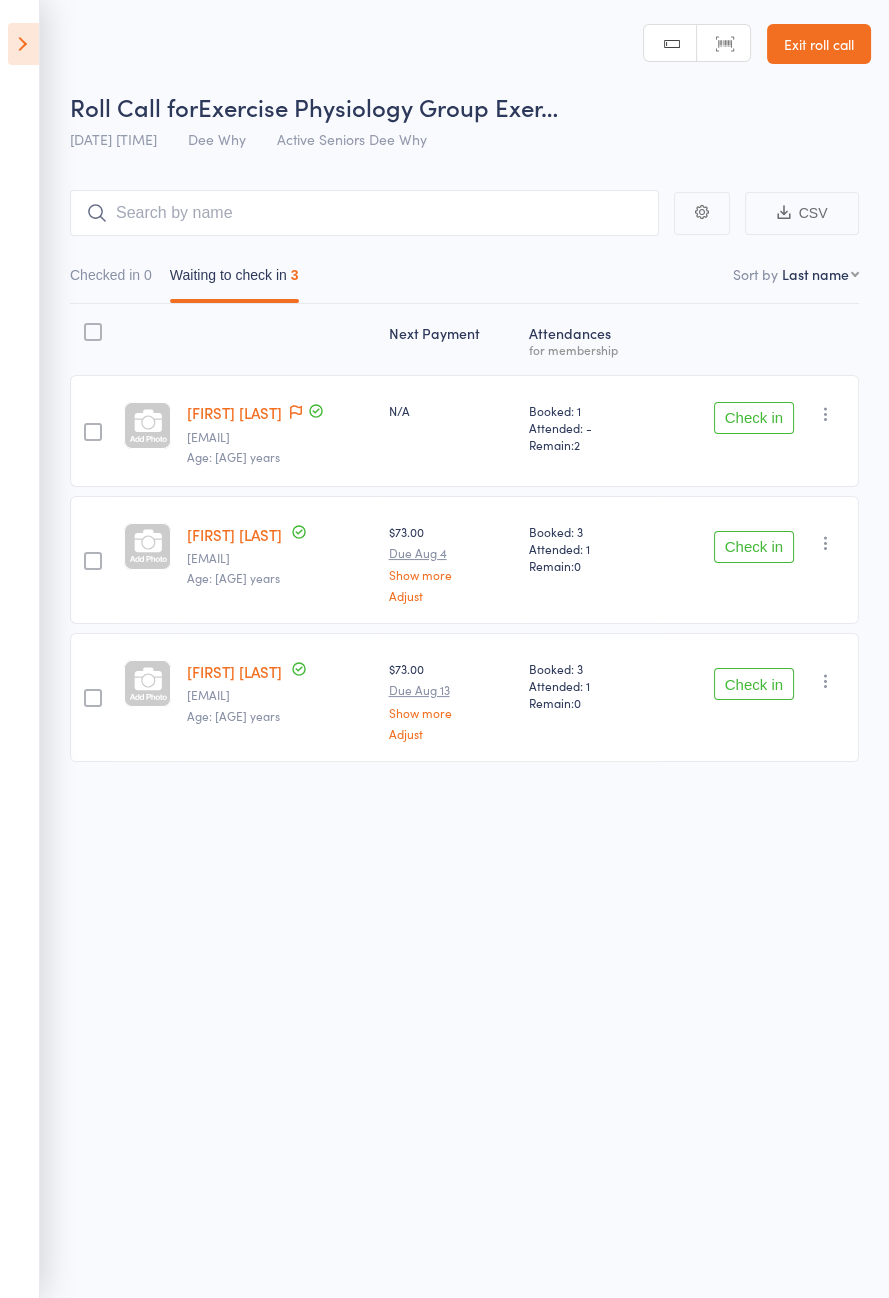 click at bounding box center (23, 44) 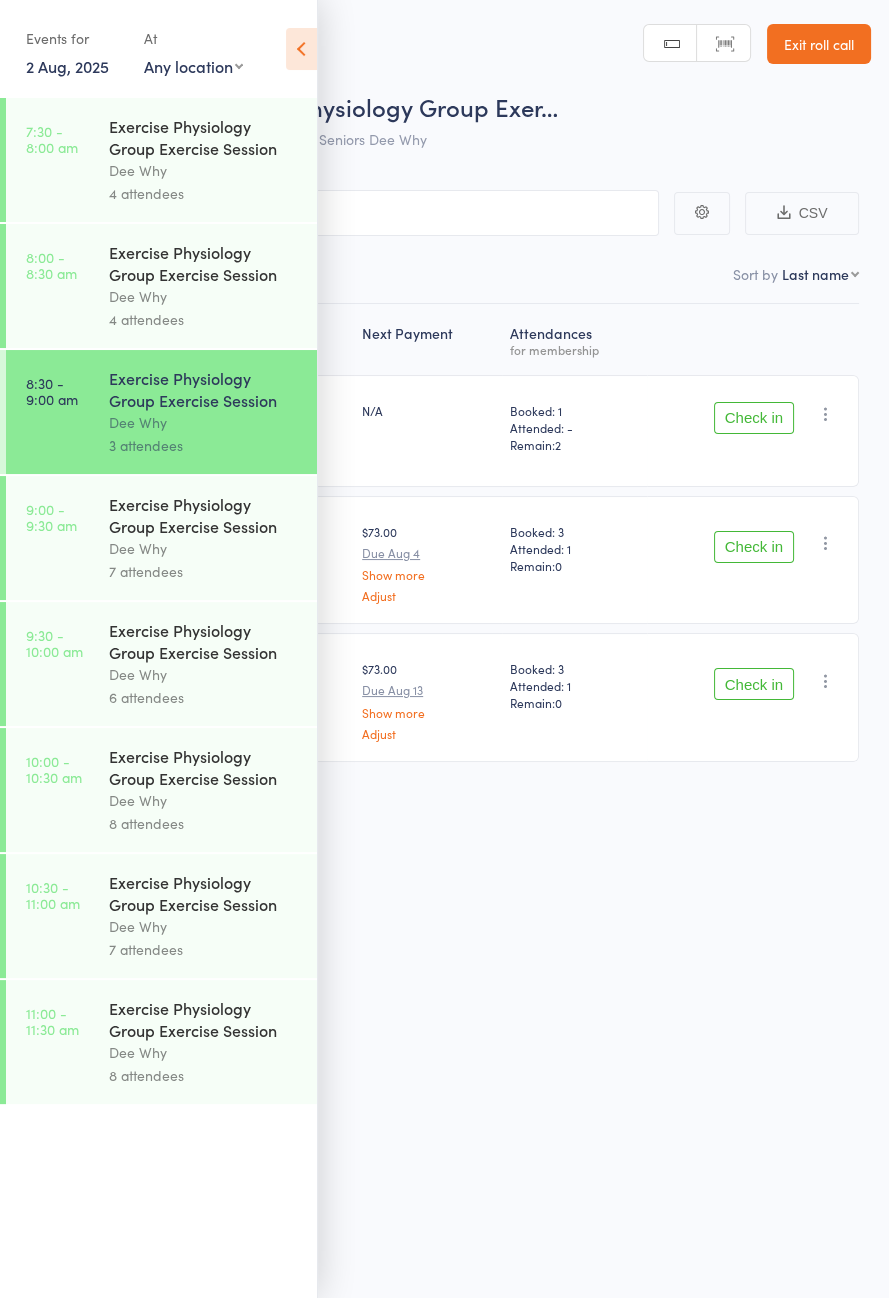 click on "Exercise Physiology Group Exercise Session Dee Why [NUMBER] attendees" at bounding box center (213, 538) 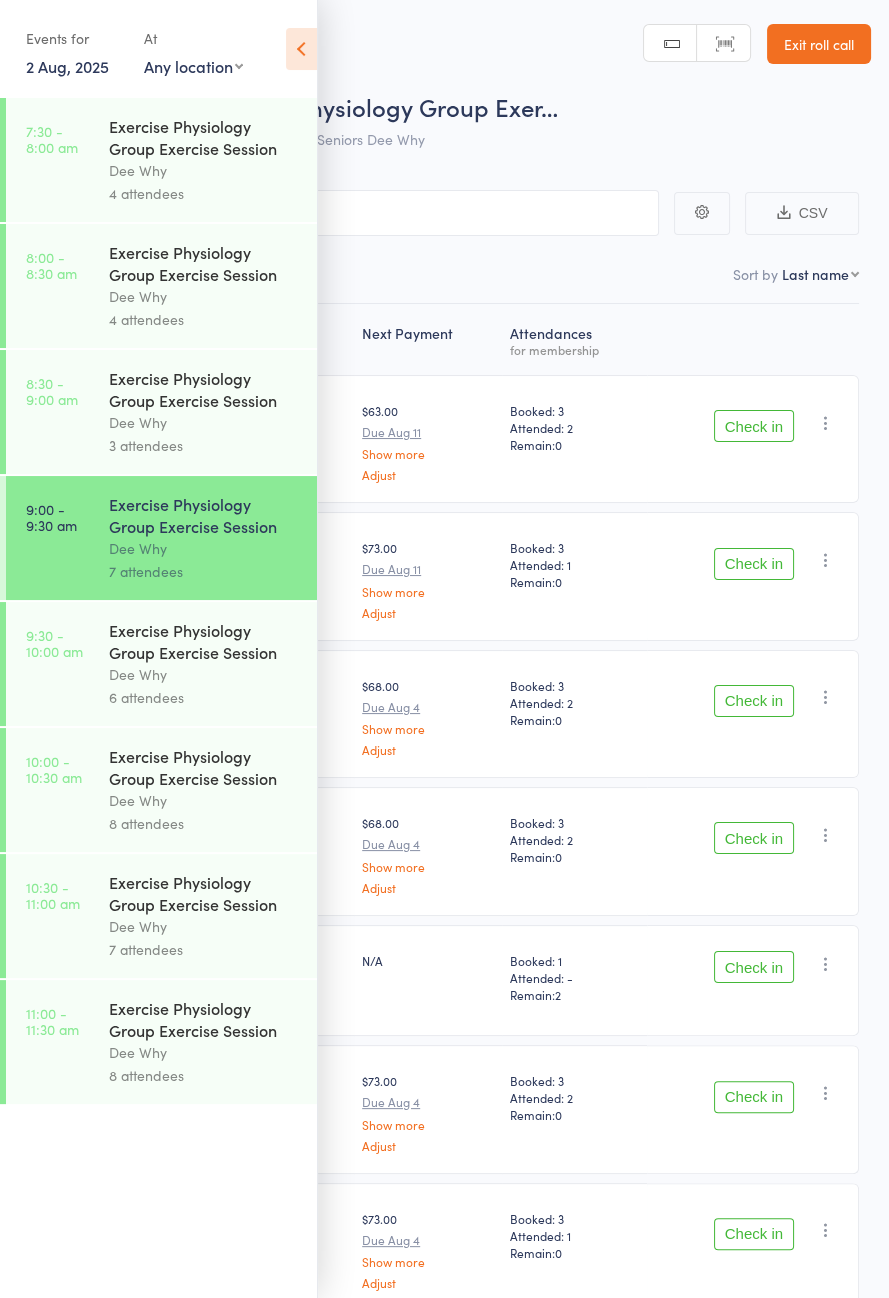click at bounding box center (301, 49) 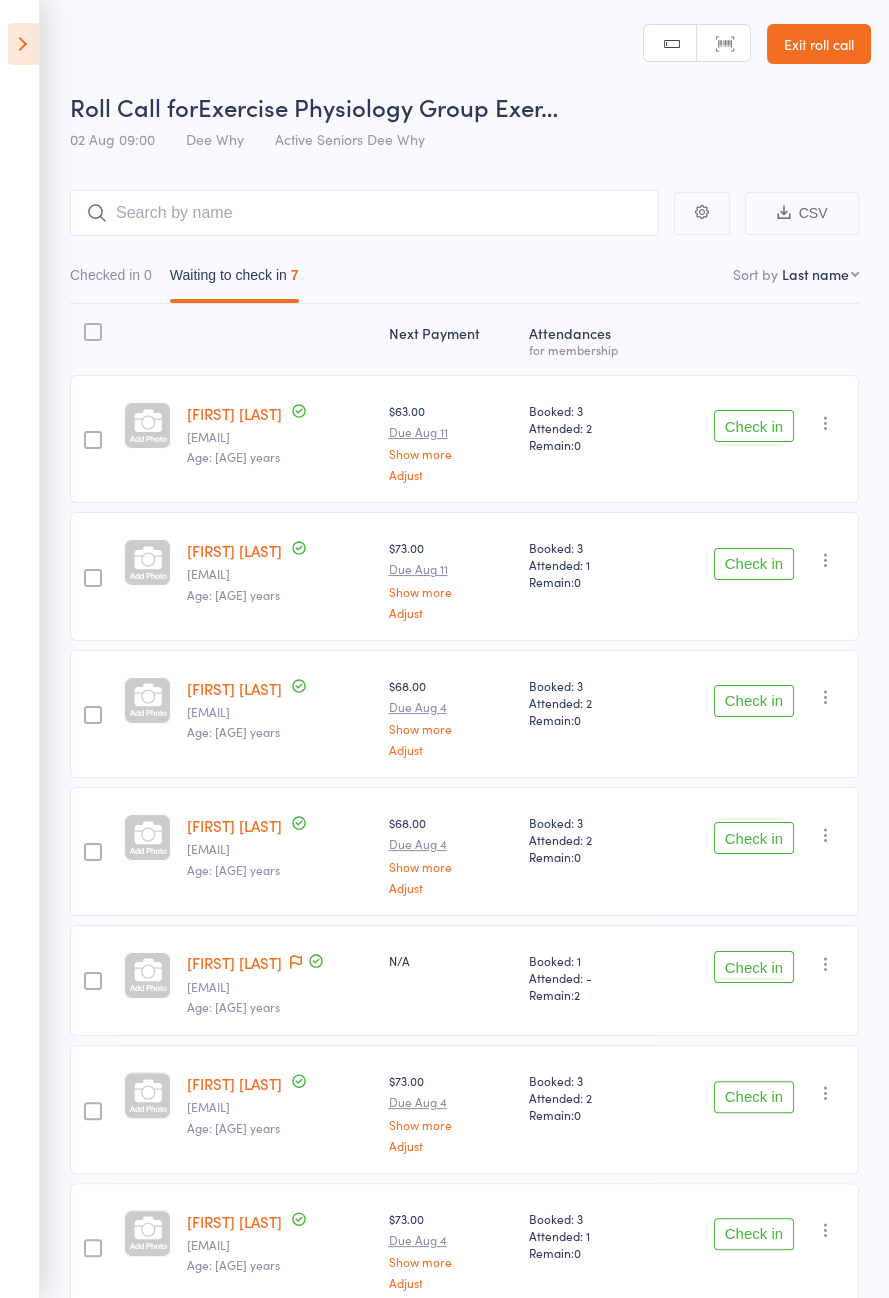 click at bounding box center (23, 44) 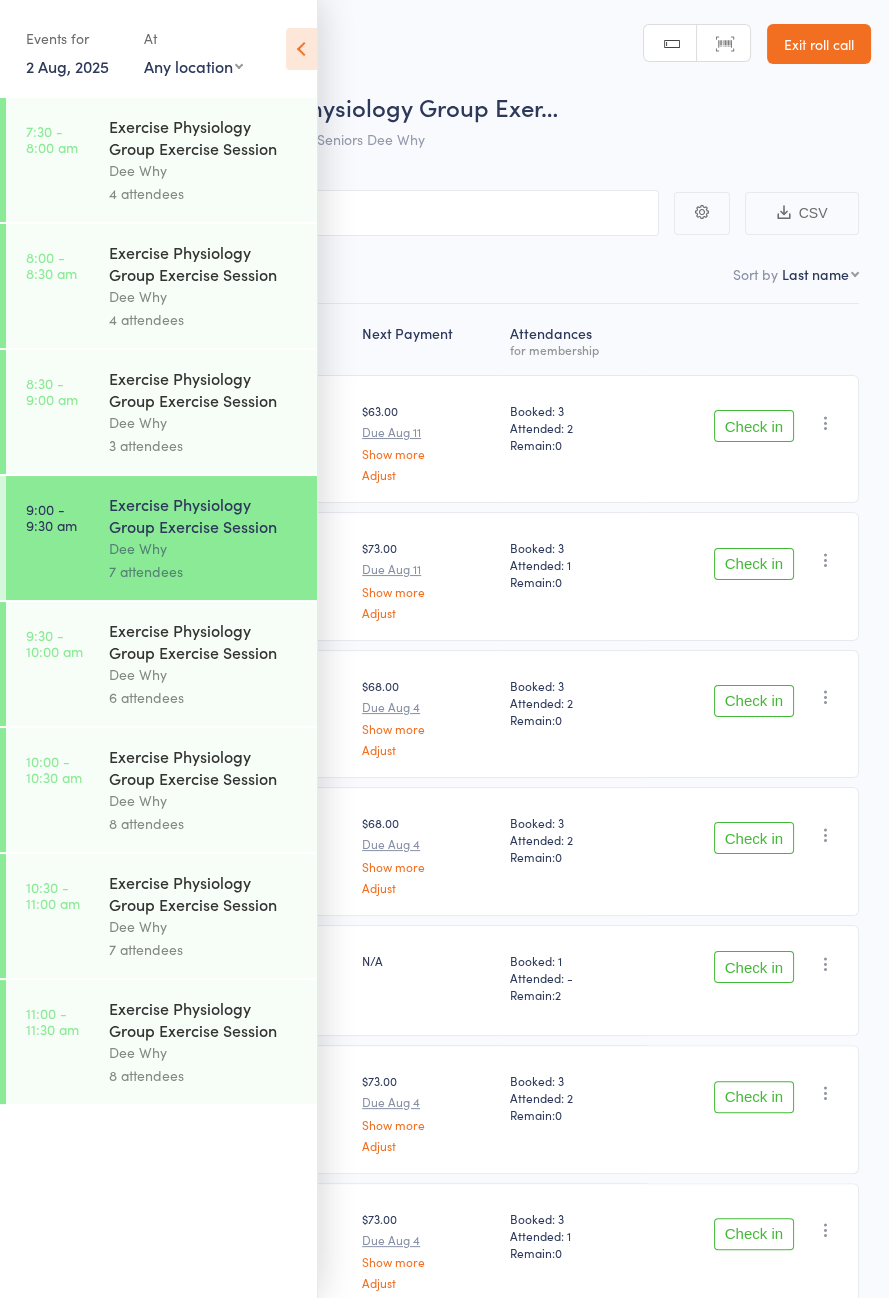 click on "Dee Why" at bounding box center (204, 674) 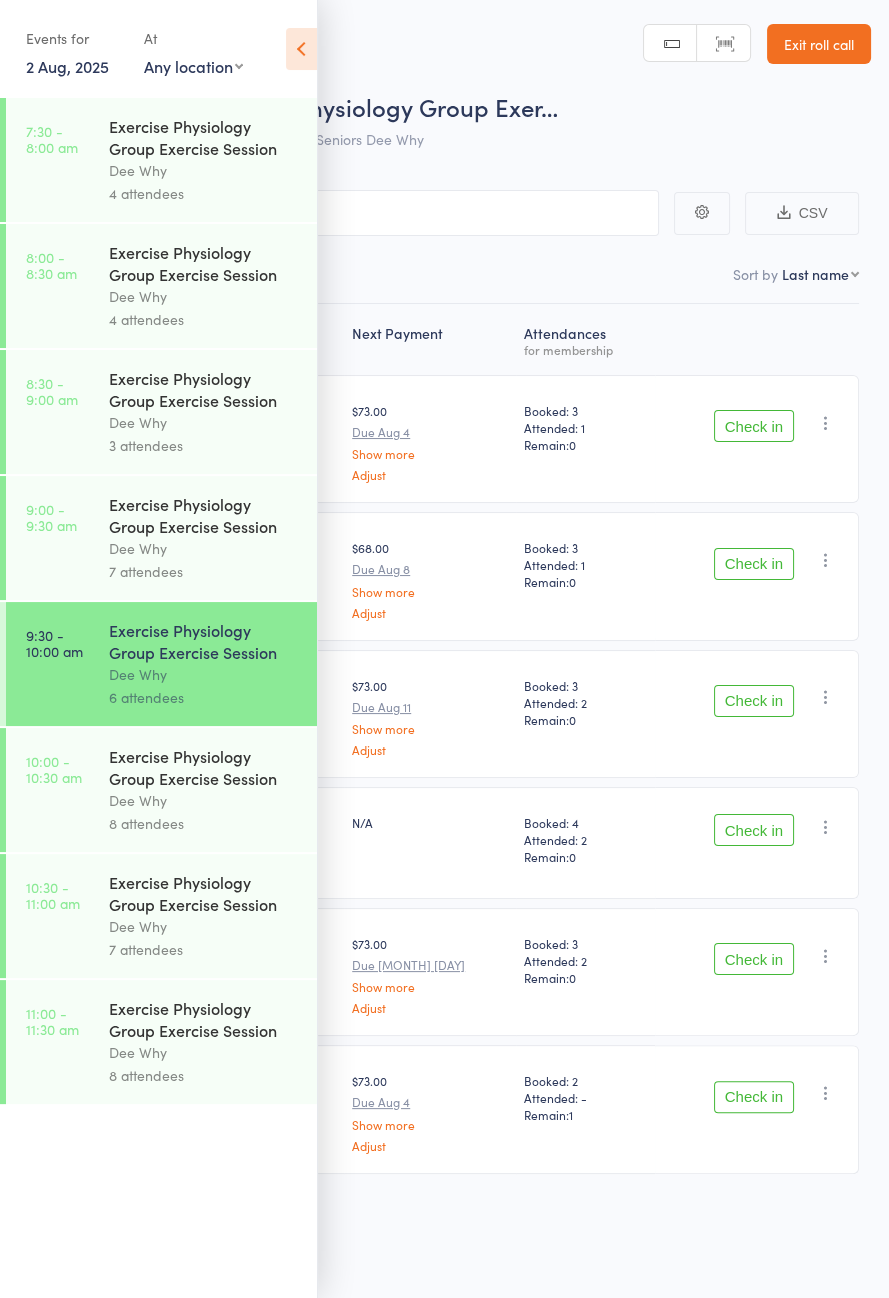 click at bounding box center [301, 49] 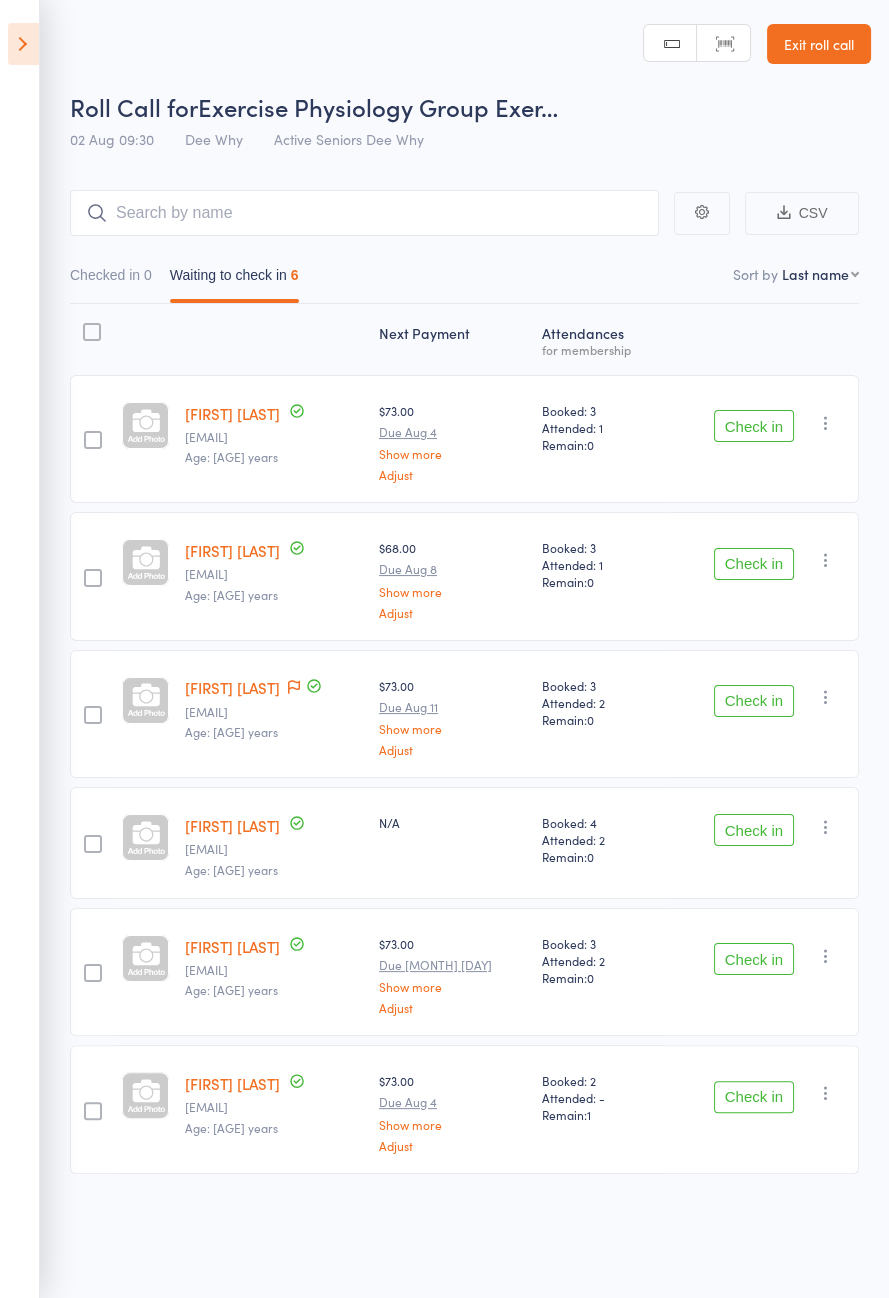 click at bounding box center (23, 44) 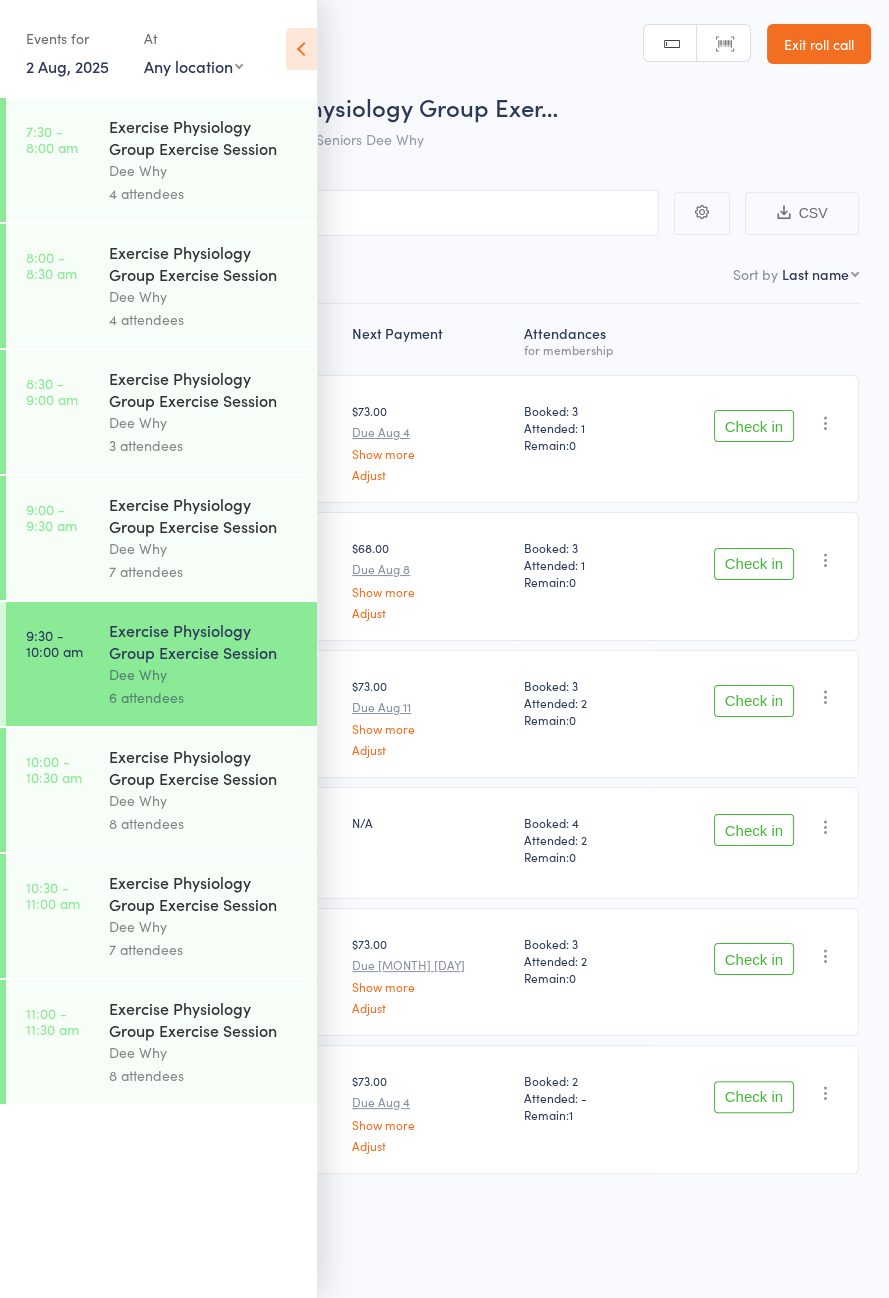 click on "Exercise Physiology Group Exercise Session" at bounding box center (204, 767) 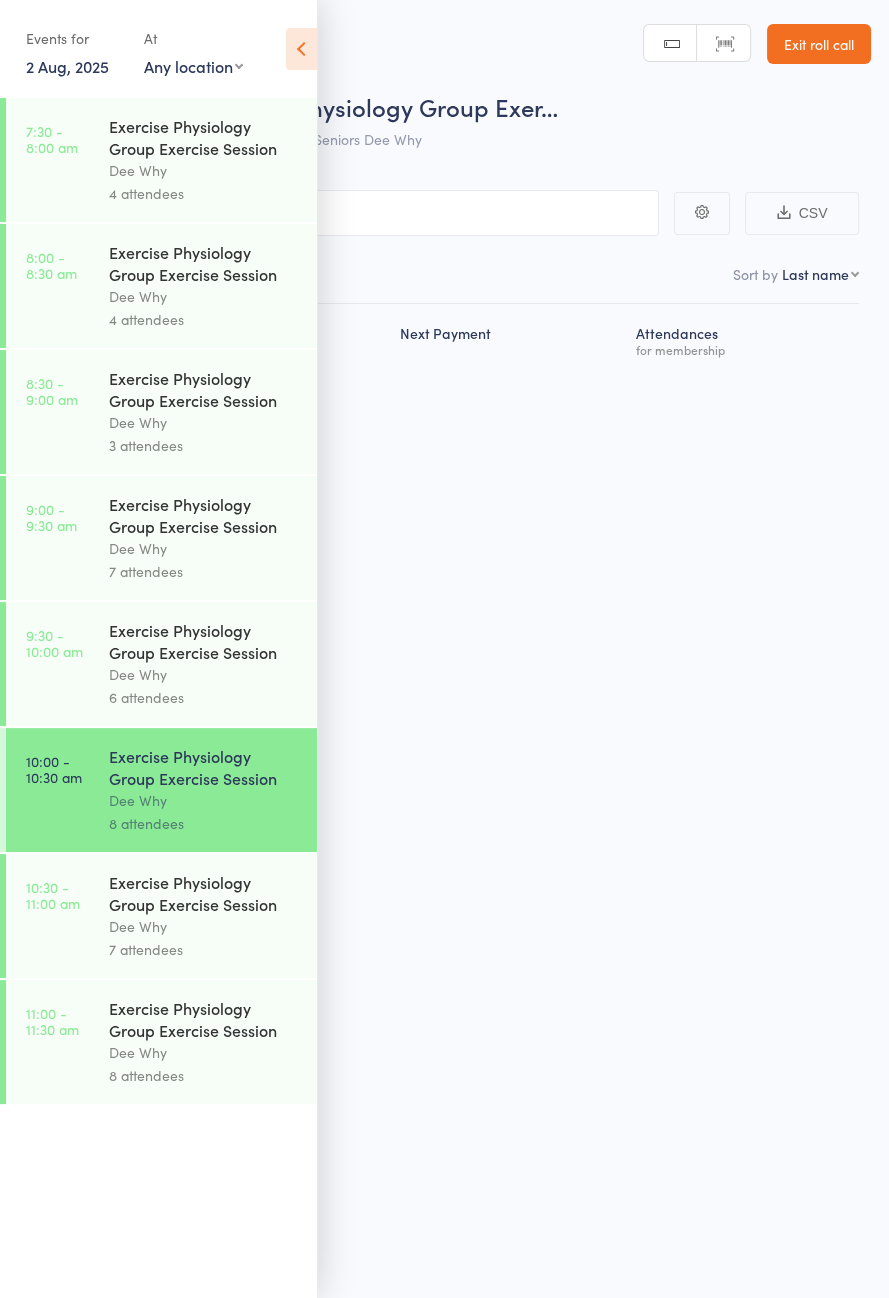 click at bounding box center [301, 49] 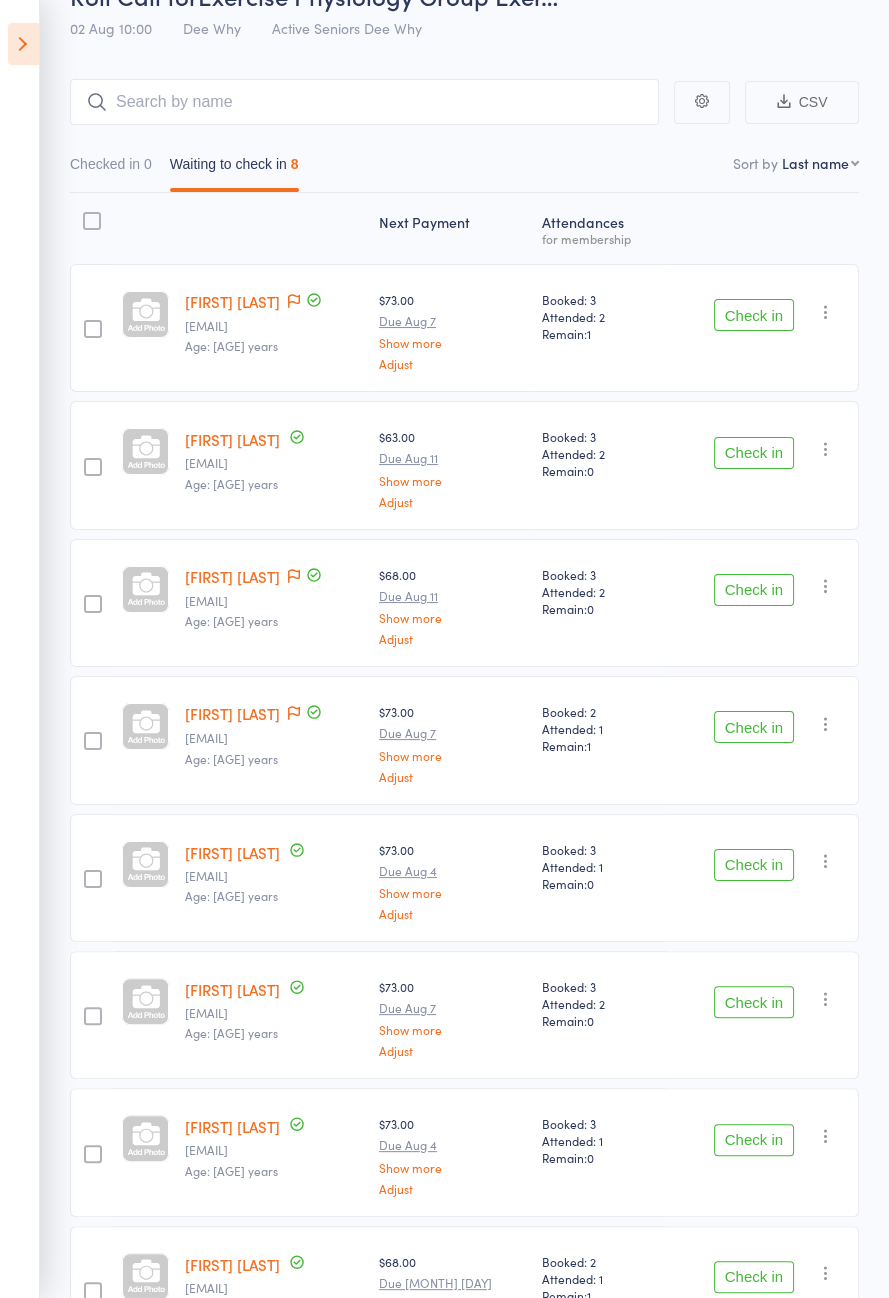 scroll, scrollTop: 140, scrollLeft: 0, axis: vertical 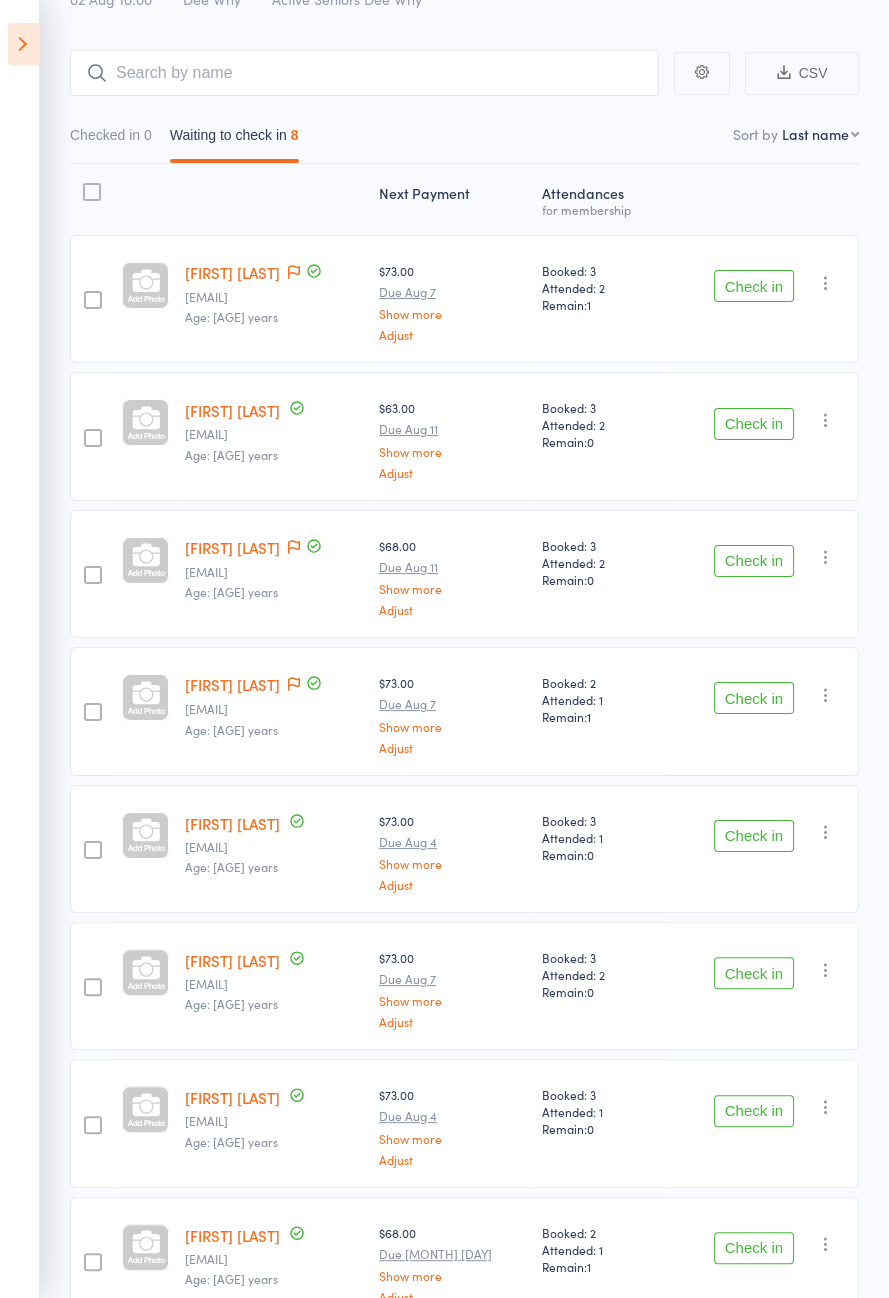 click at bounding box center [23, 44] 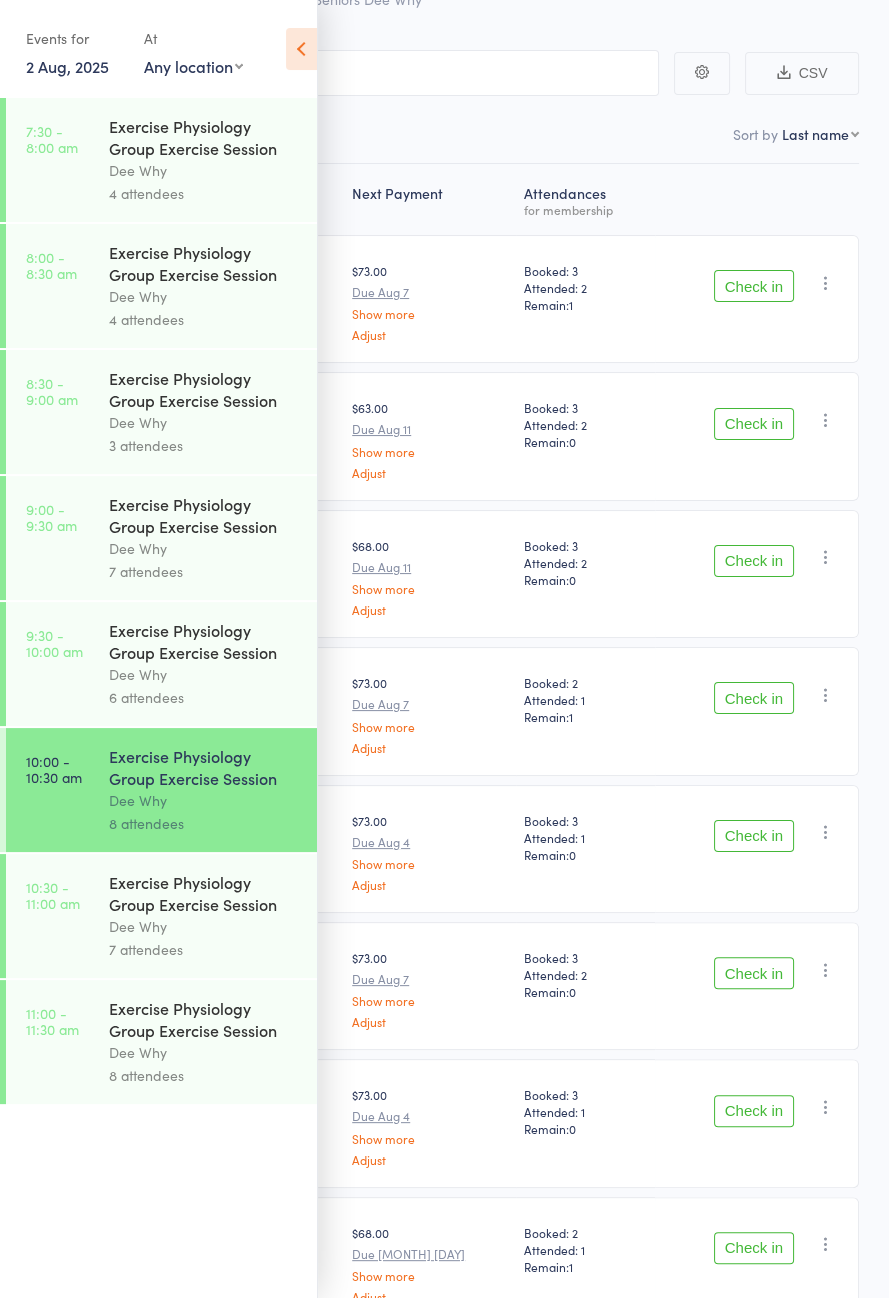 click on "Dee Why" at bounding box center [204, 926] 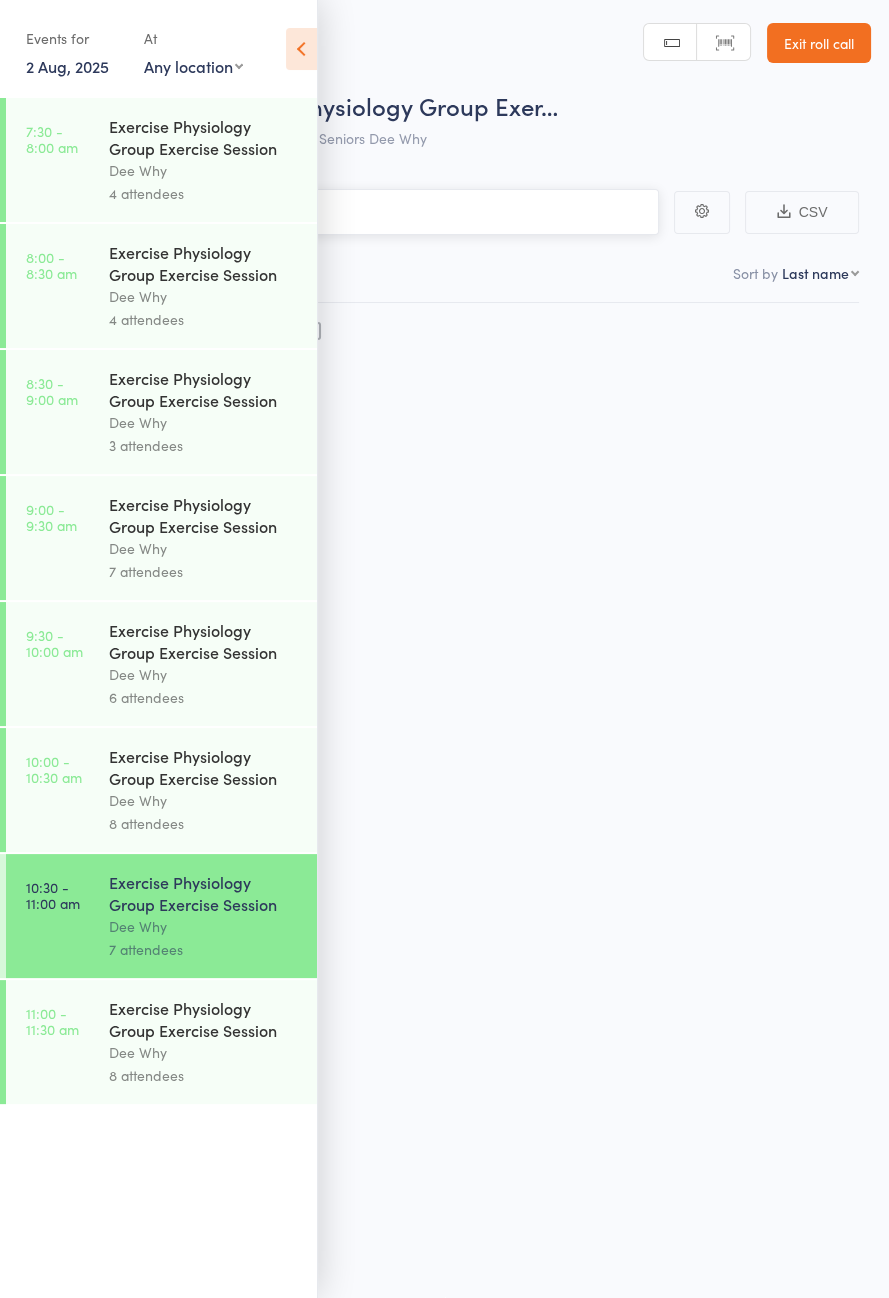 scroll, scrollTop: 0, scrollLeft: 0, axis: both 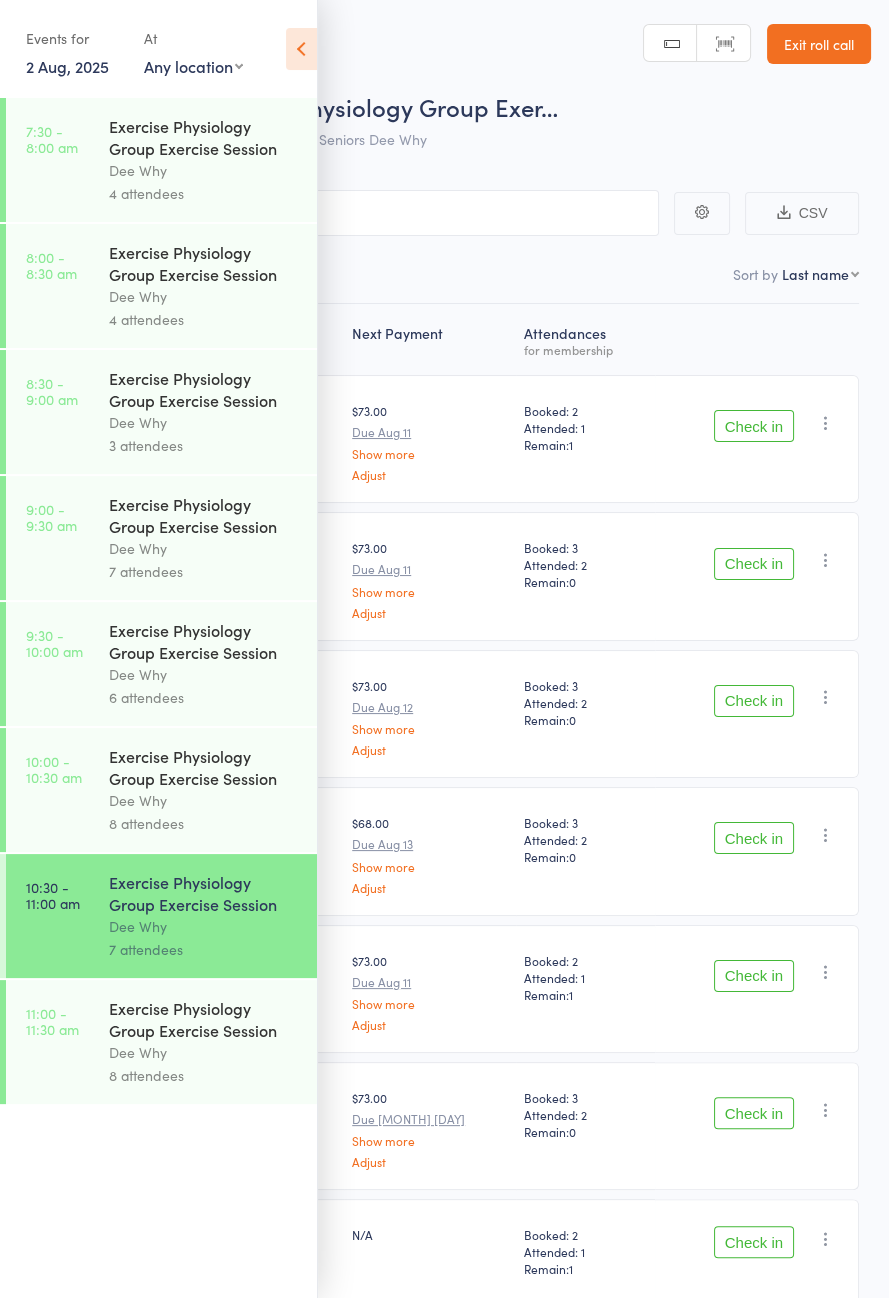 click at bounding box center [301, 49] 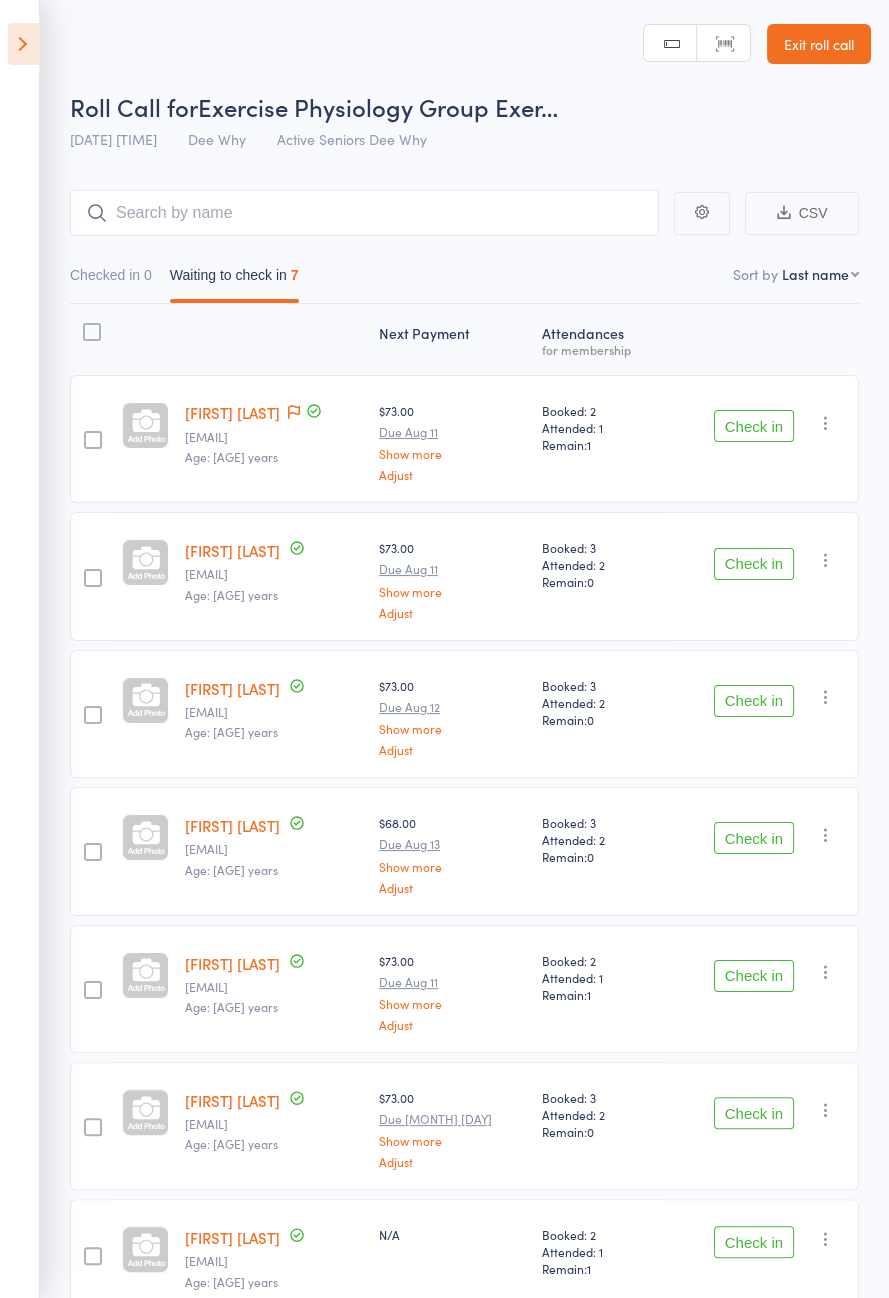 click at bounding box center (23, 44) 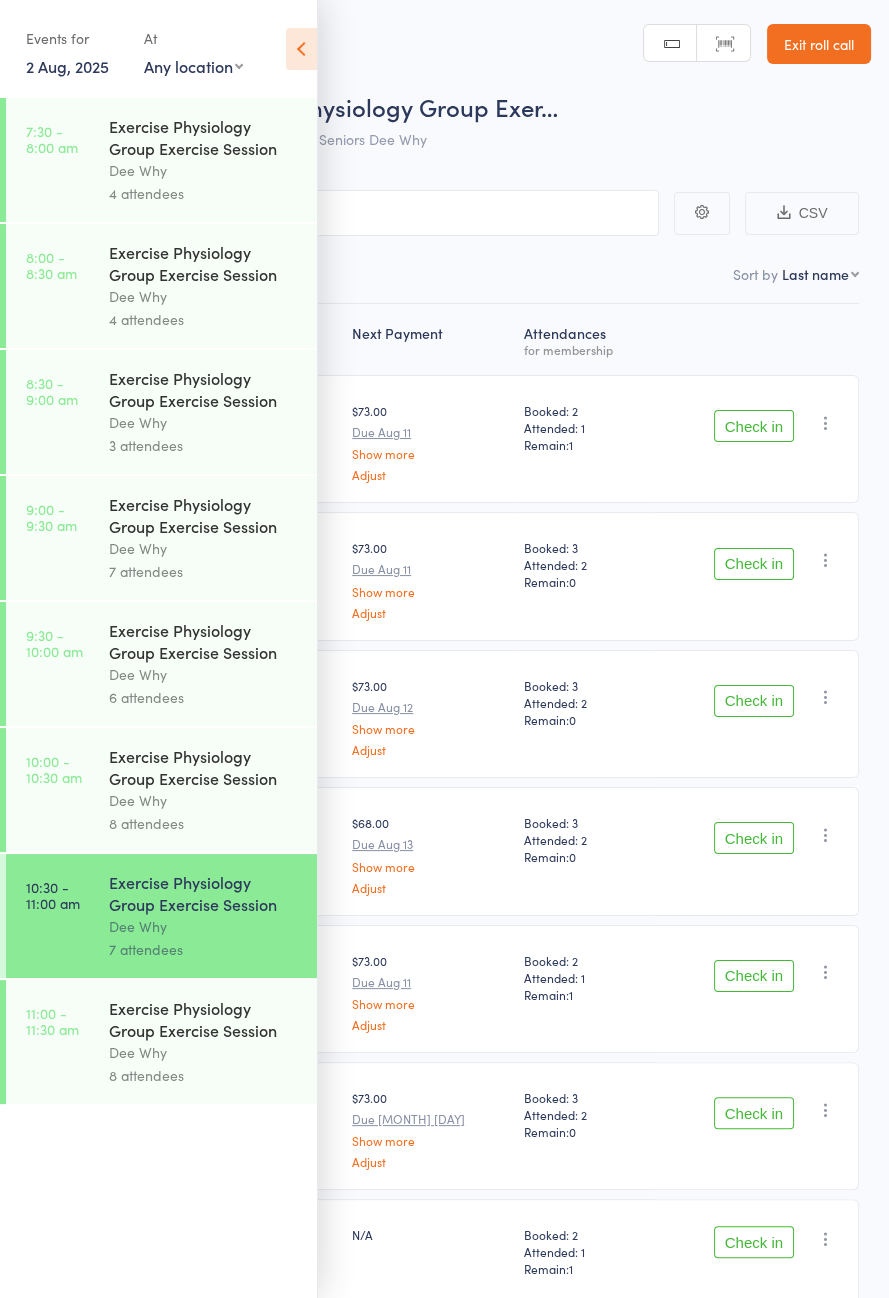 click on "Dee Why" at bounding box center [204, 1052] 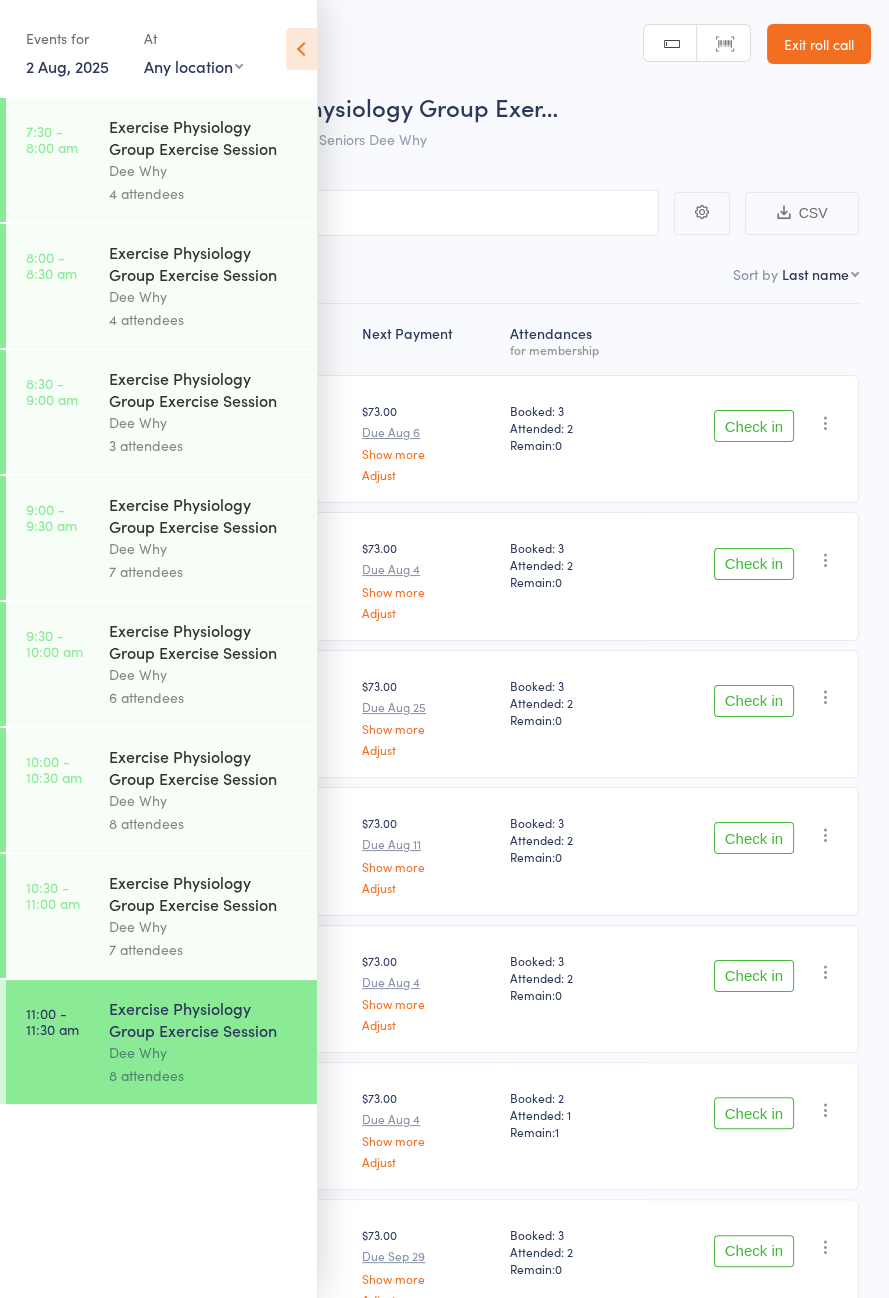 click at bounding box center (301, 49) 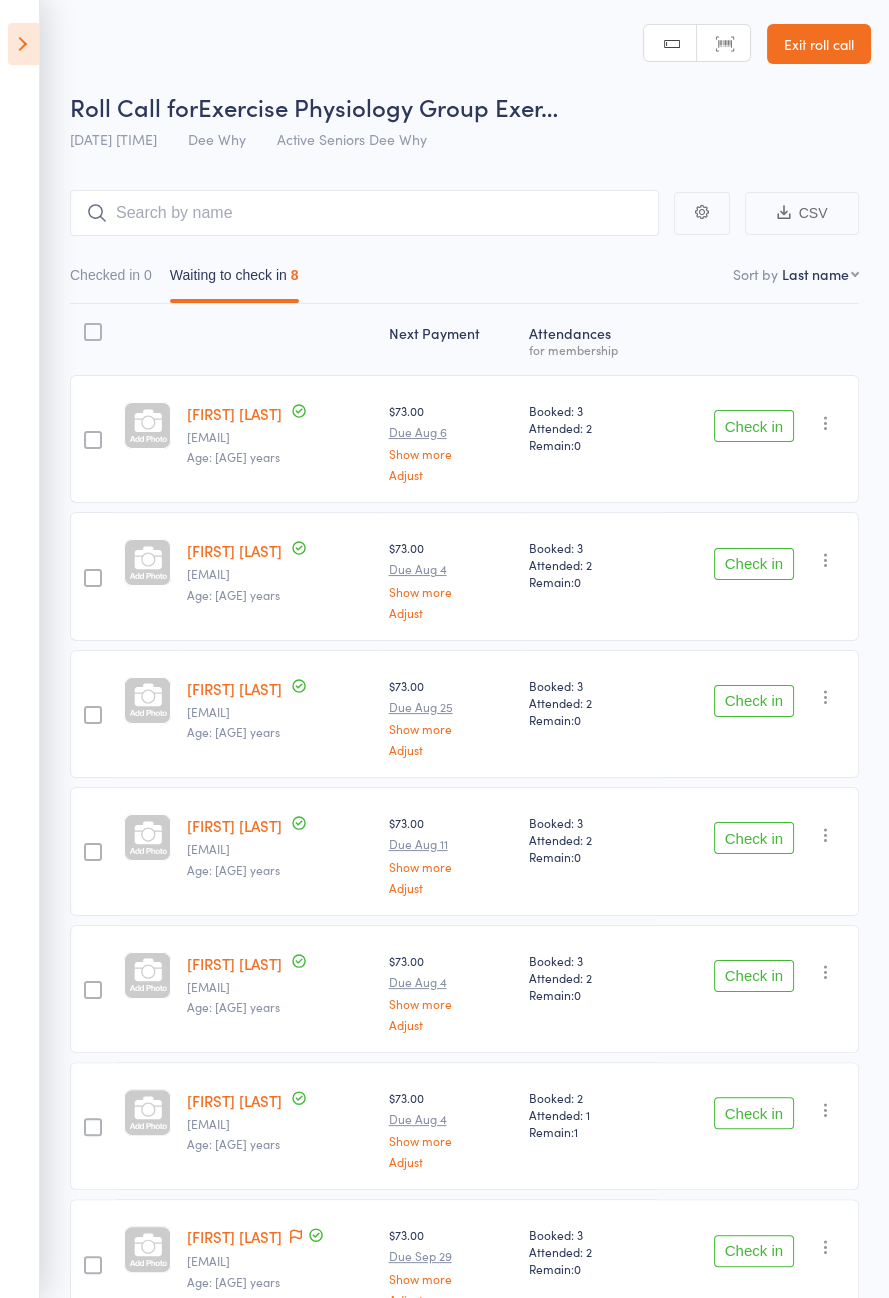 click at bounding box center (23, 44) 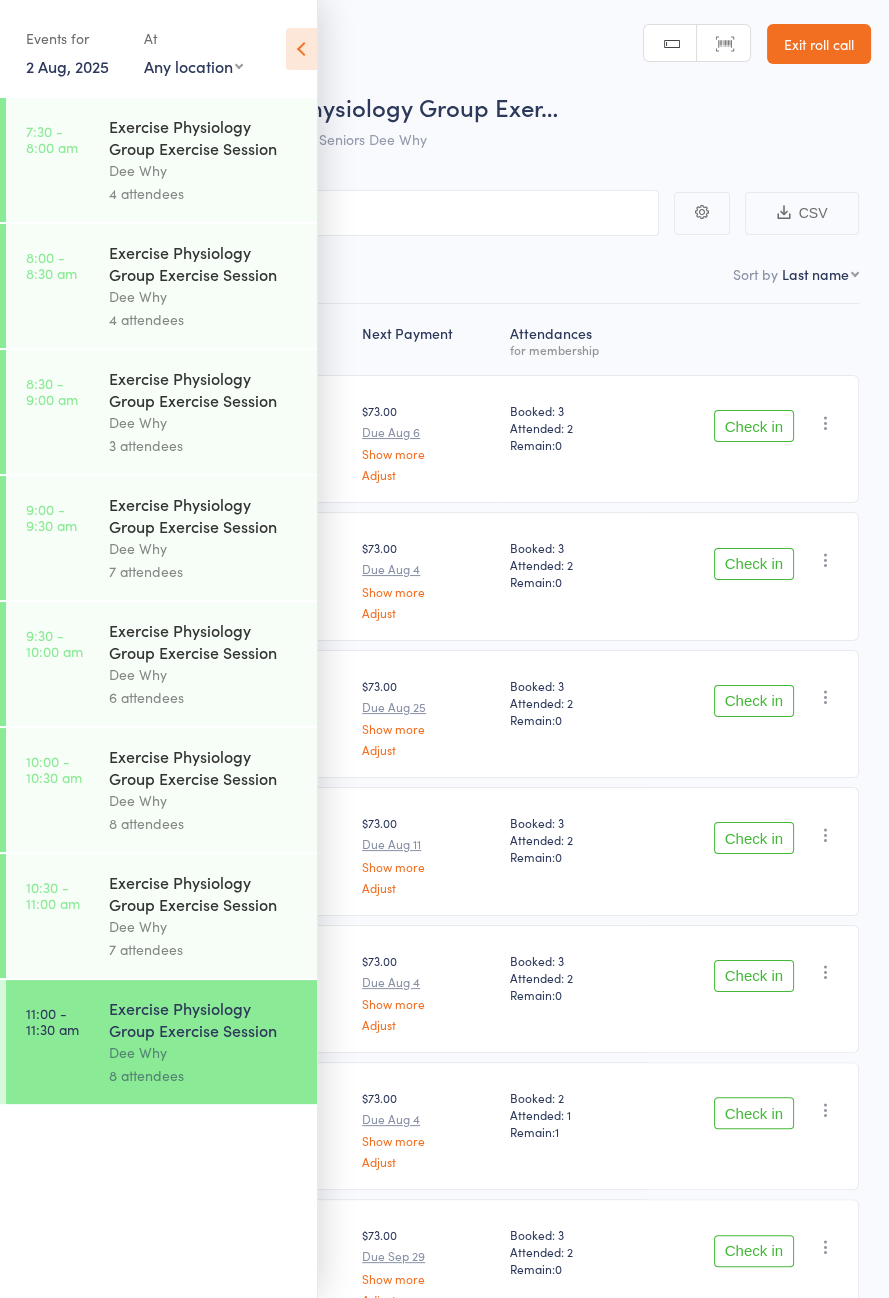 click on "Dee Why" at bounding box center (204, 170) 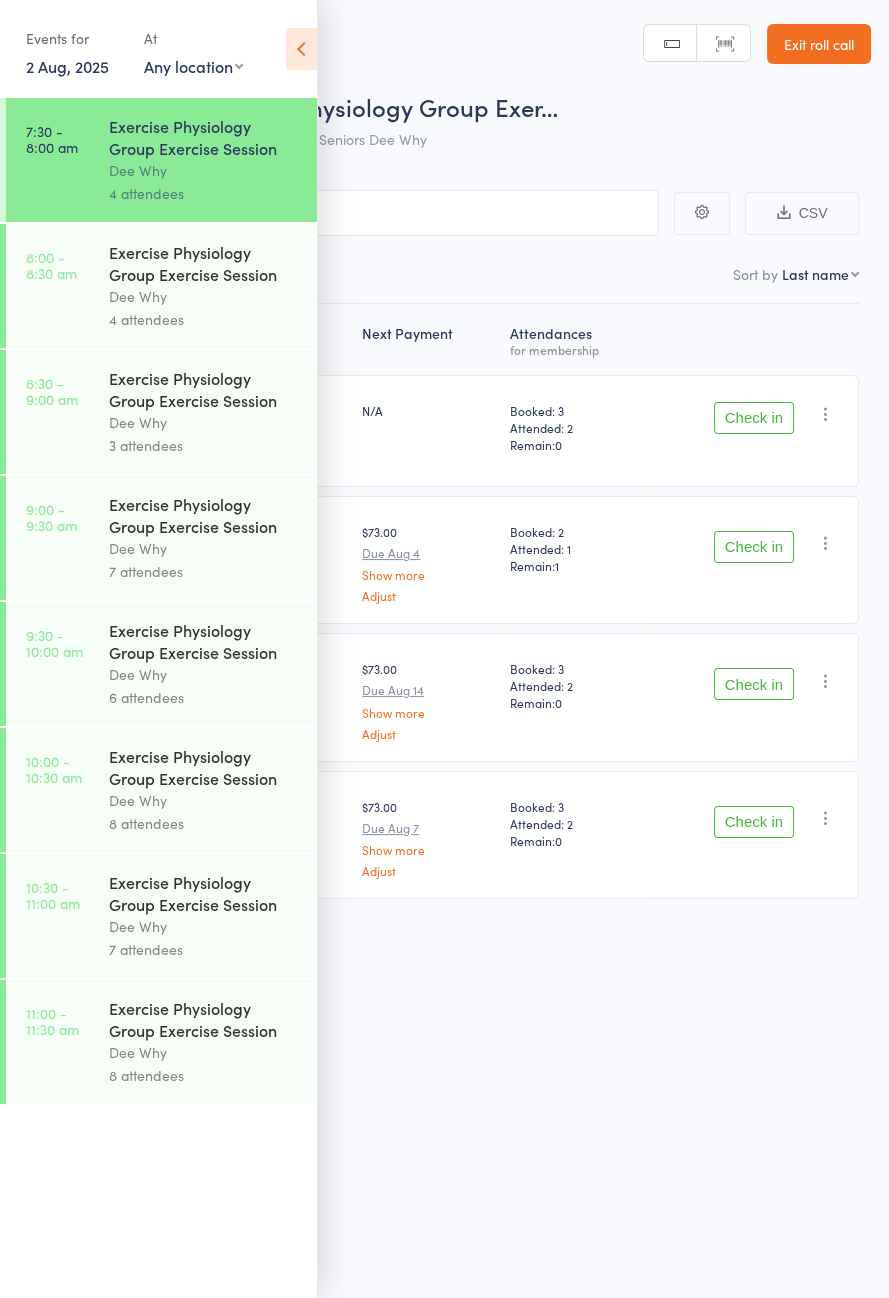 click at bounding box center [301, 49] 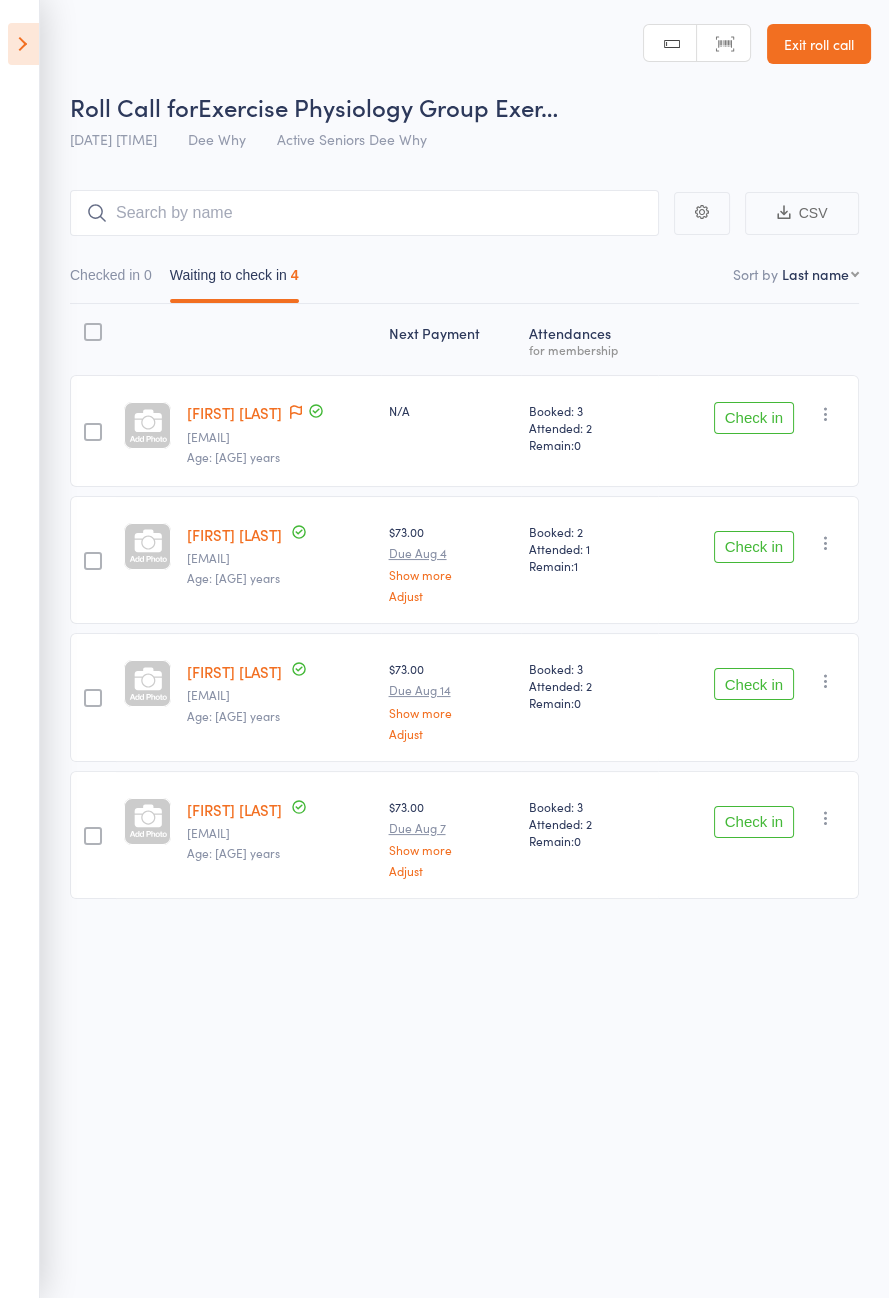 click 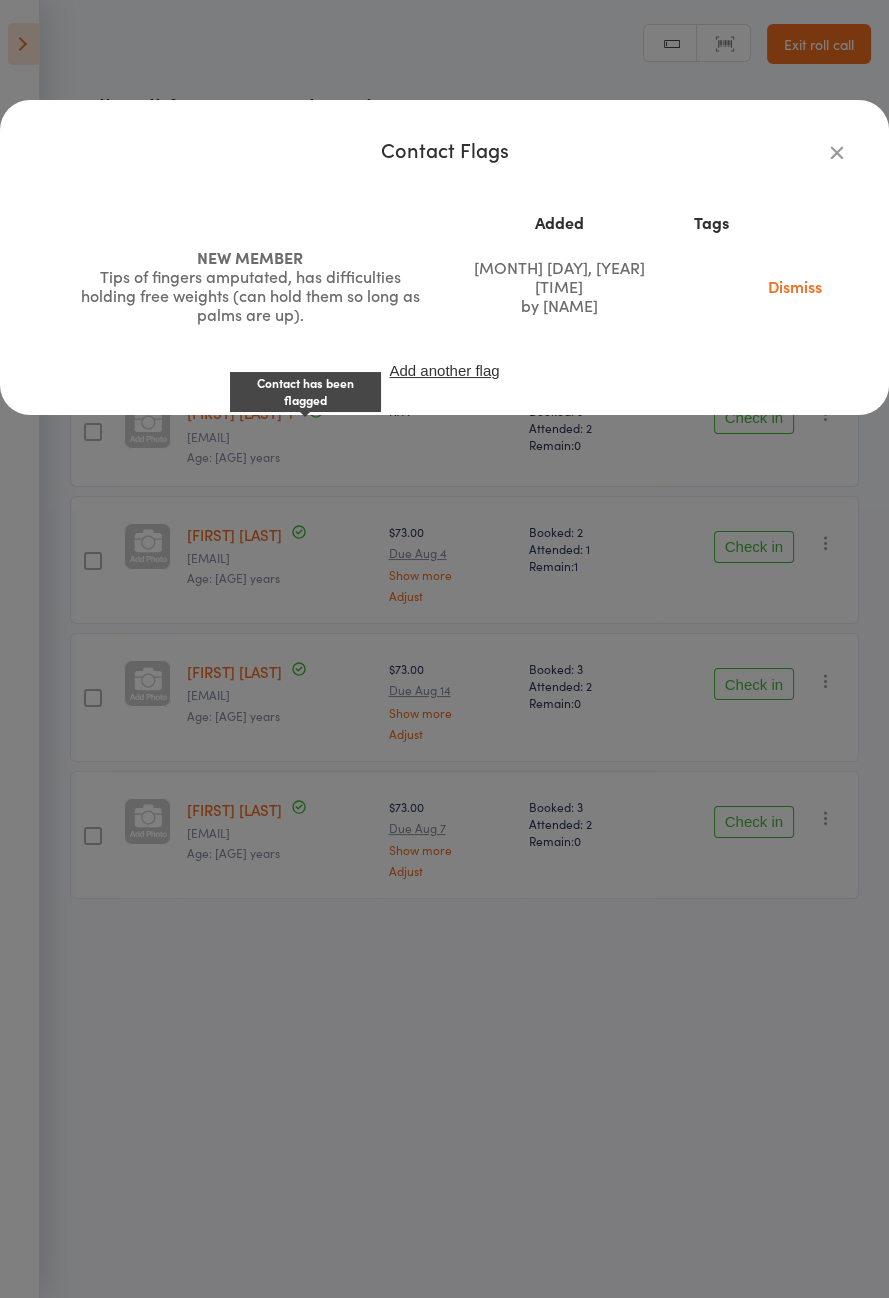click on "Contact Flags Added Tags NEW MEMBER
Tips of fingers amputated, has difficulties holding free weights (can hold them so long as palms are up).
[MONTH] [DAY], [YEAR] [TIME] by [NAME] Dismiss Add another flag" at bounding box center (444, 649) 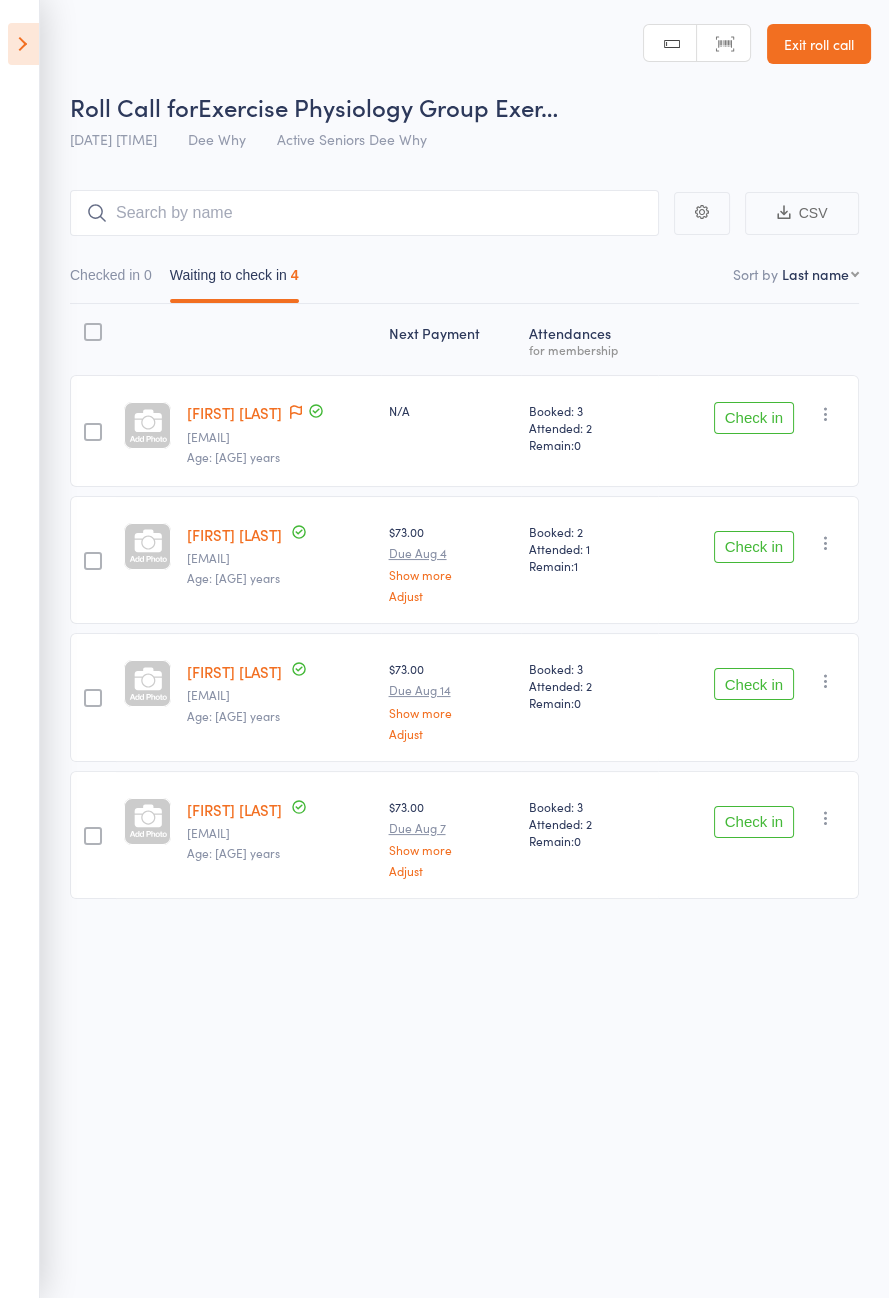 click on "Check in" at bounding box center [754, 418] 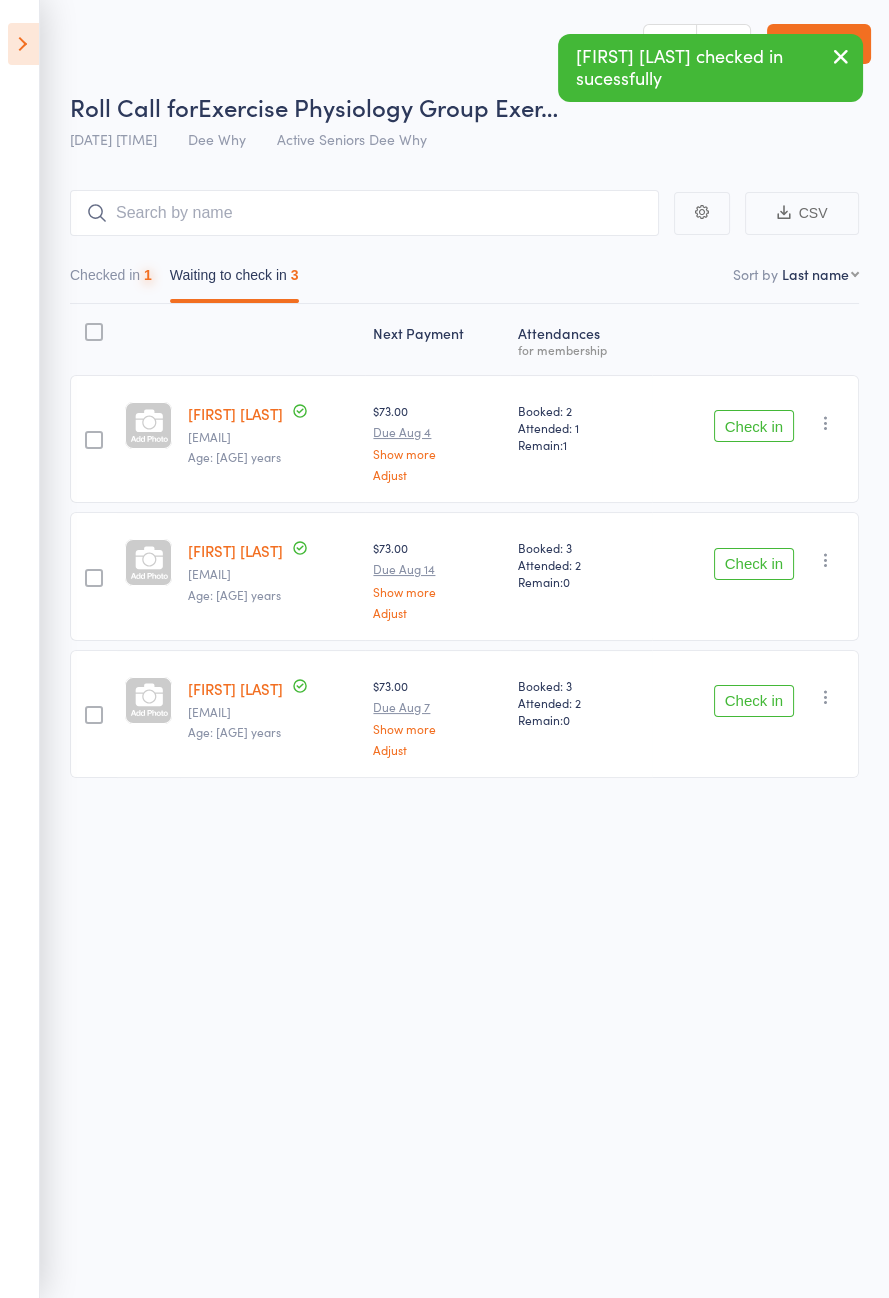 click on "Check in" at bounding box center (754, 426) 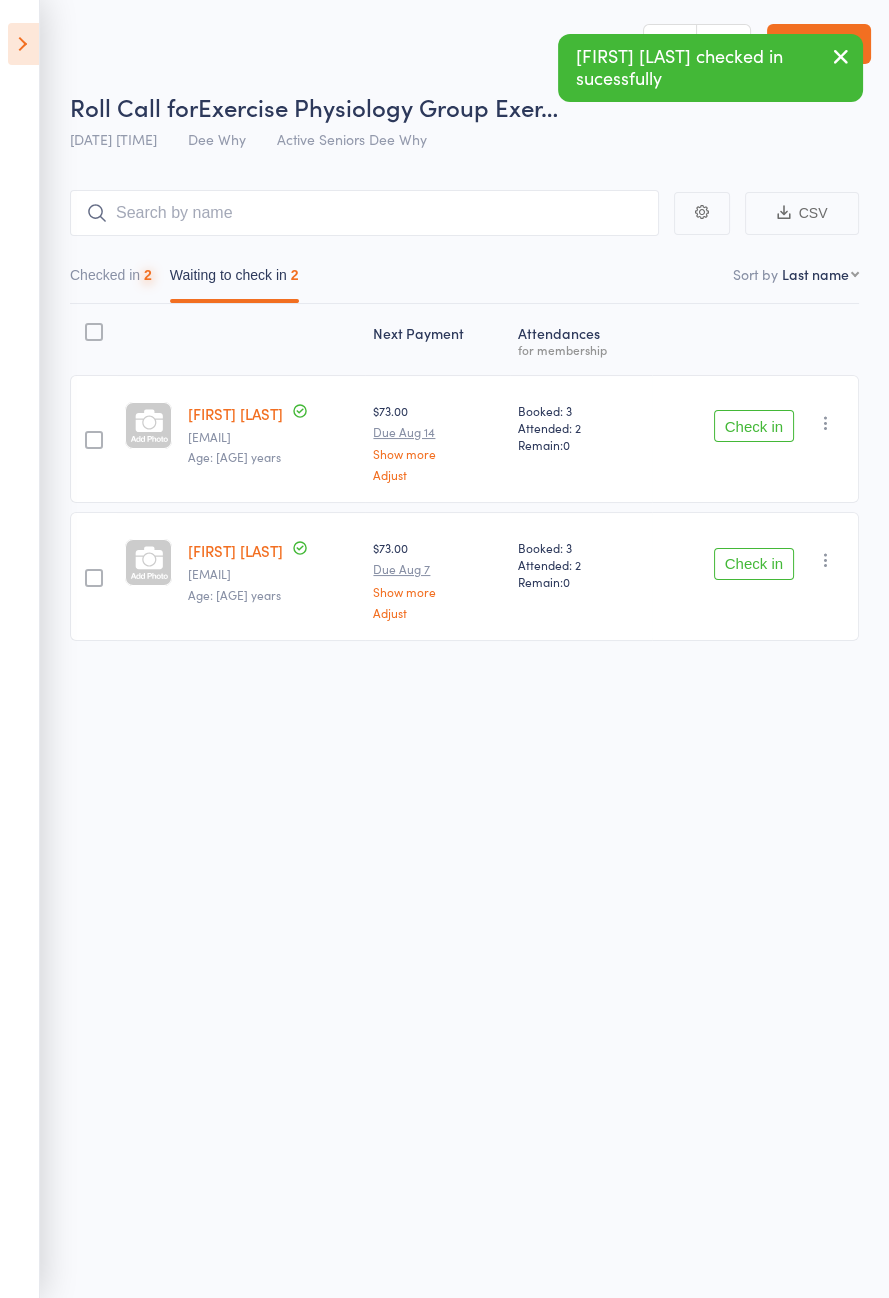 click on "Check in" at bounding box center [754, 426] 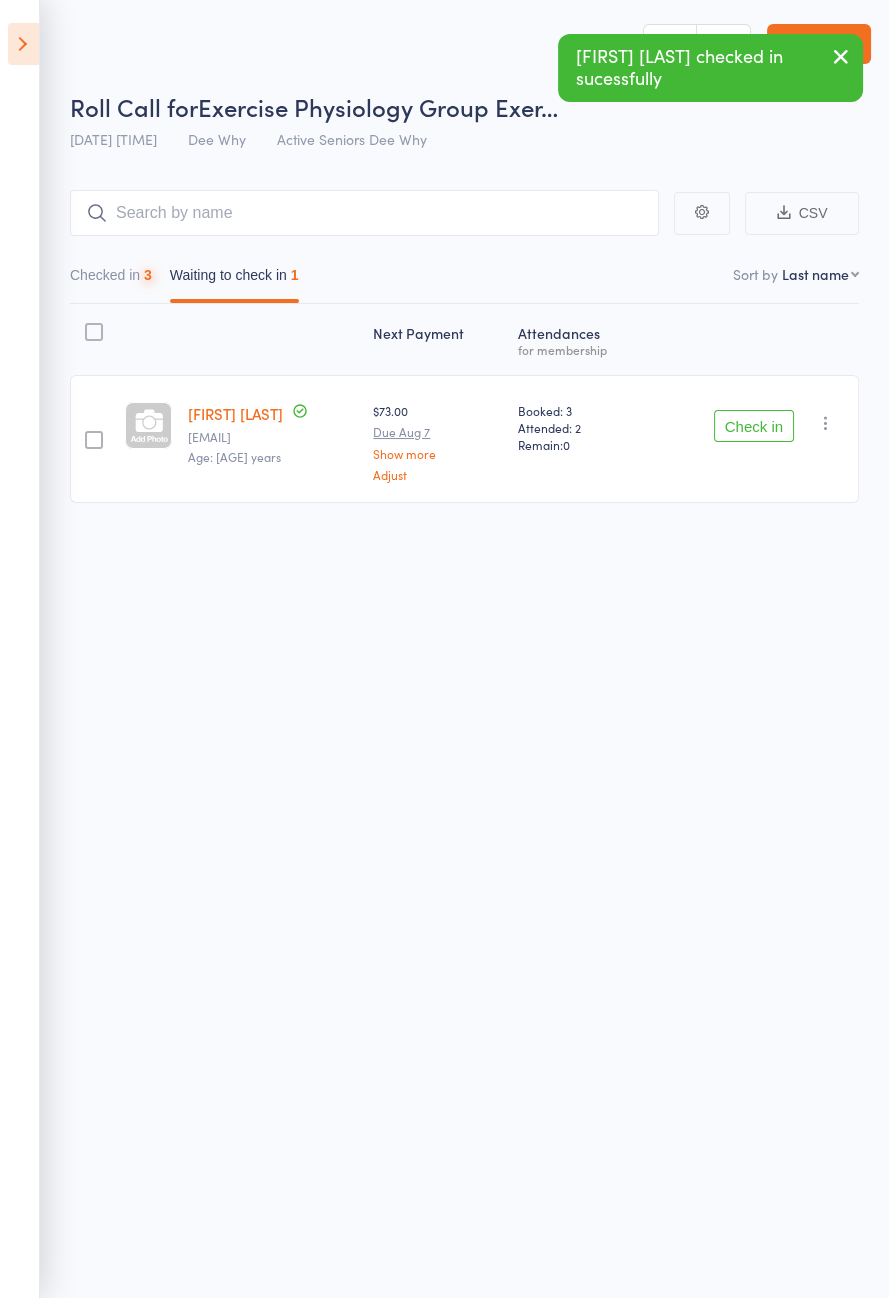 click on "Check in" at bounding box center (754, 426) 